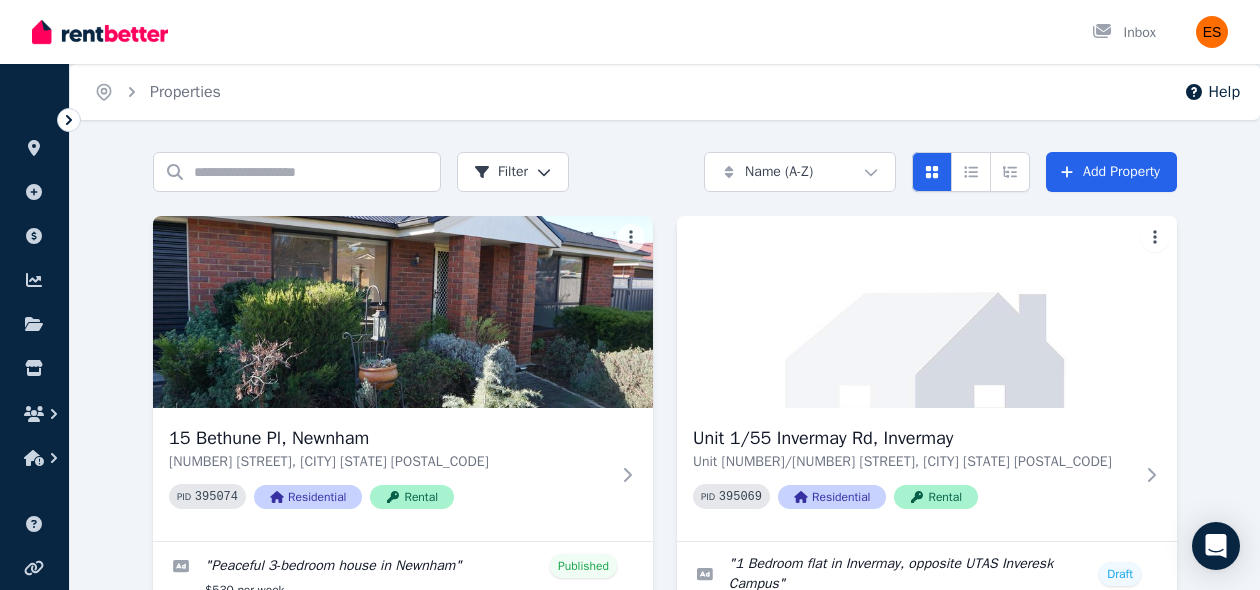 scroll, scrollTop: 108, scrollLeft: 0, axis: vertical 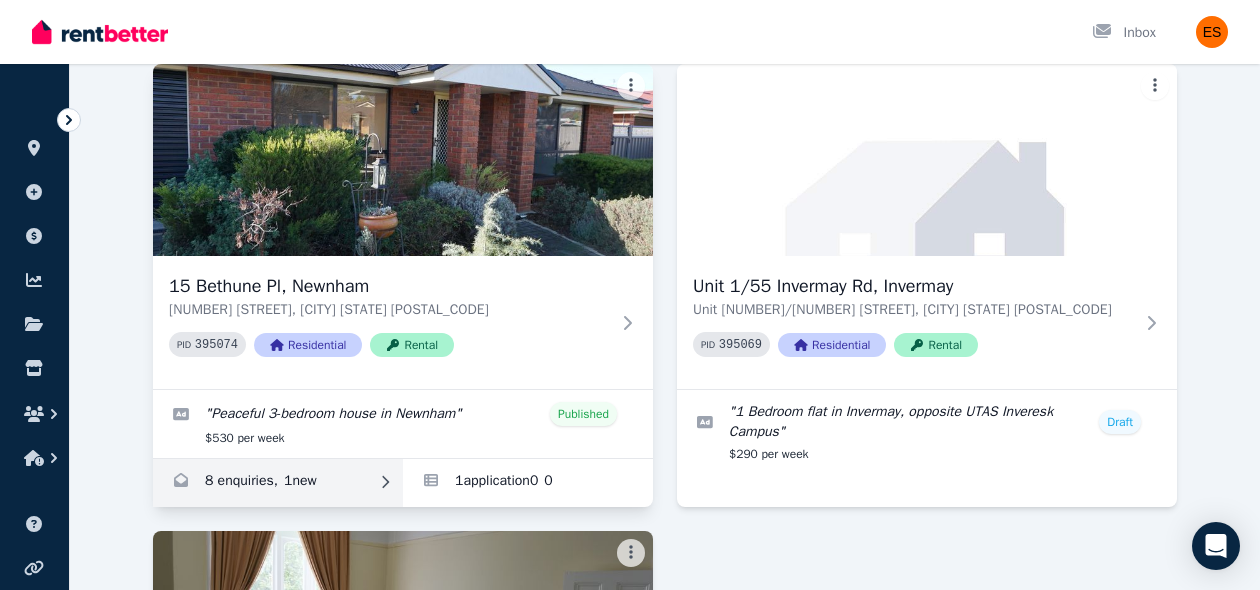 click at bounding box center [278, 483] 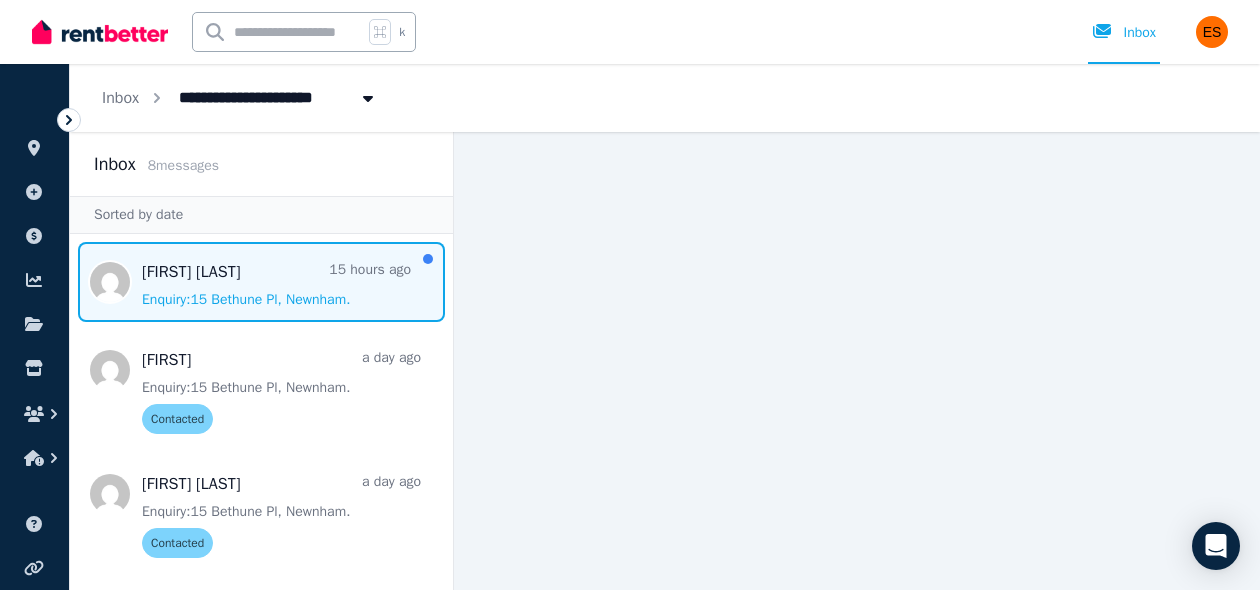 click at bounding box center [261, 282] 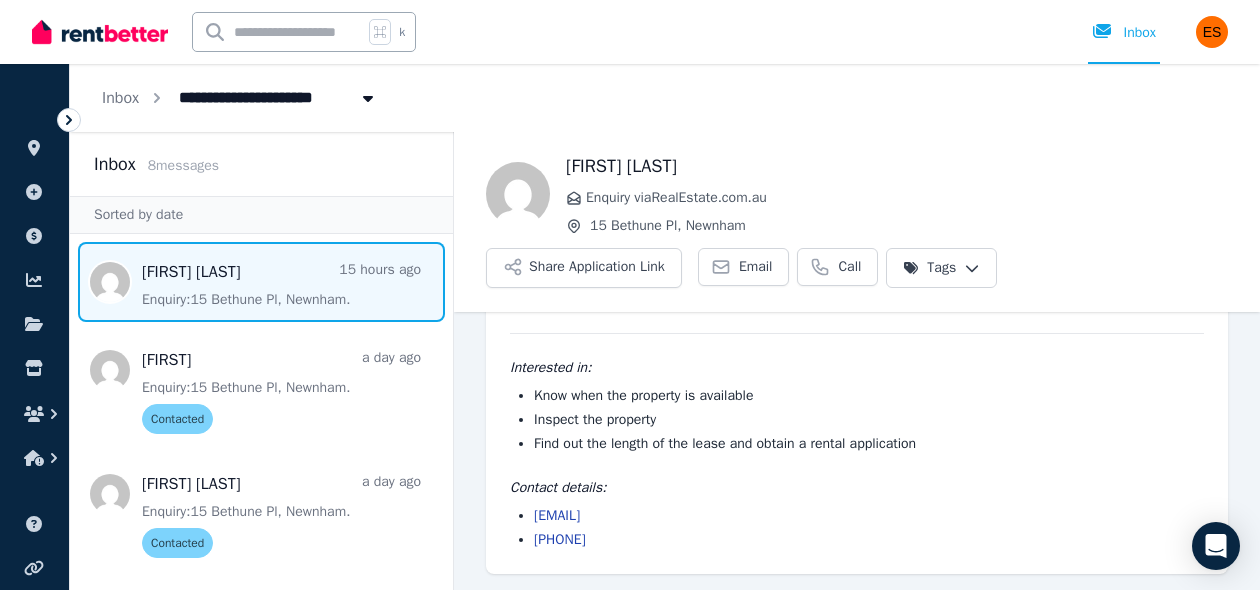 scroll, scrollTop: 180, scrollLeft: 0, axis: vertical 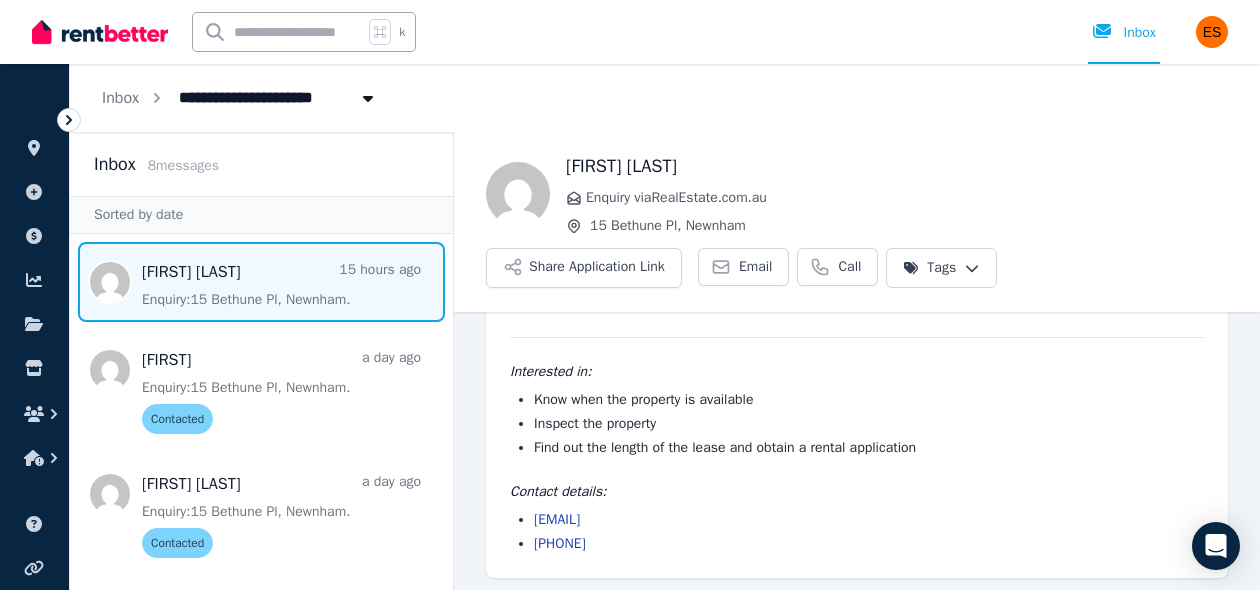 click on "**********" at bounding box center [630, 295] 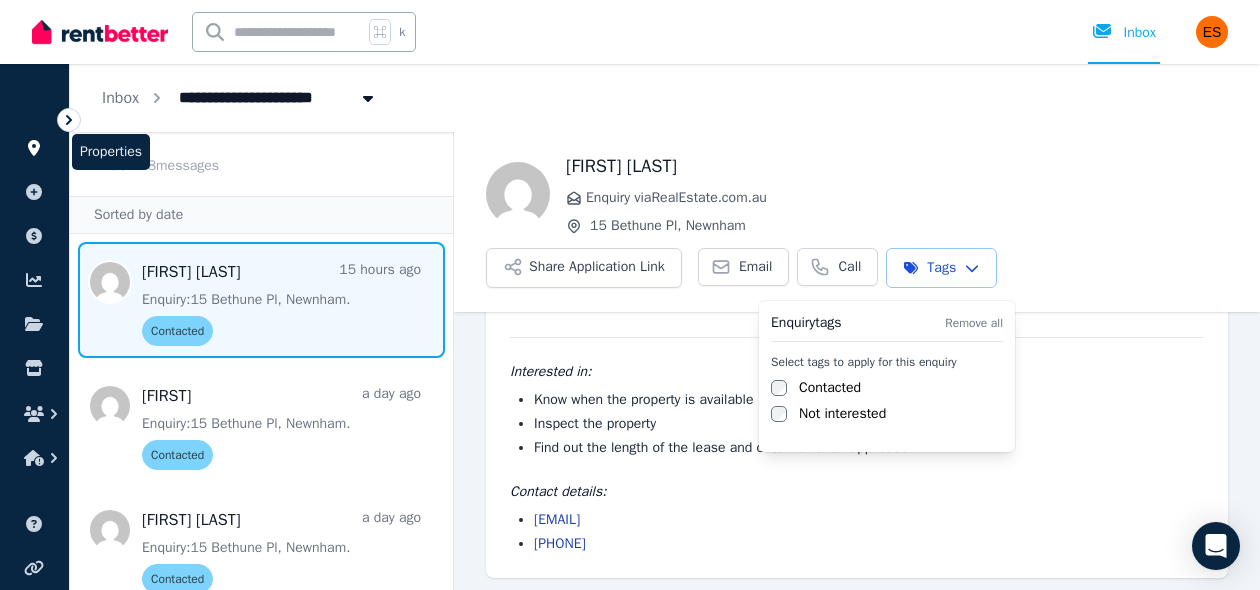 click on "**********" at bounding box center [630, 295] 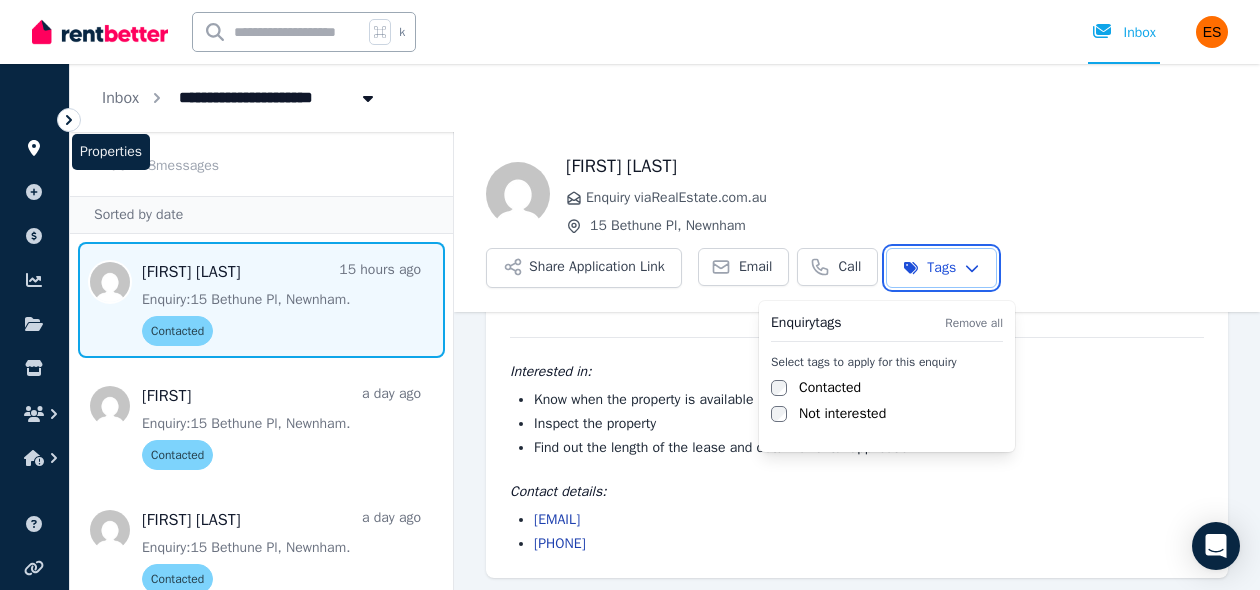 scroll, scrollTop: 184, scrollLeft: 0, axis: vertical 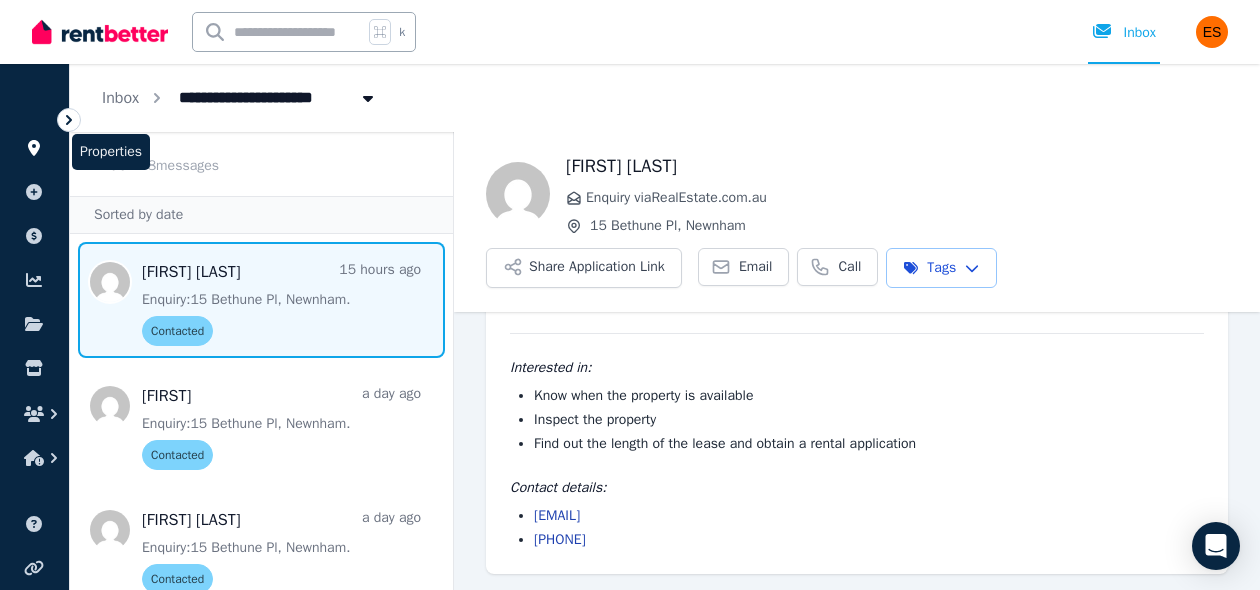 click 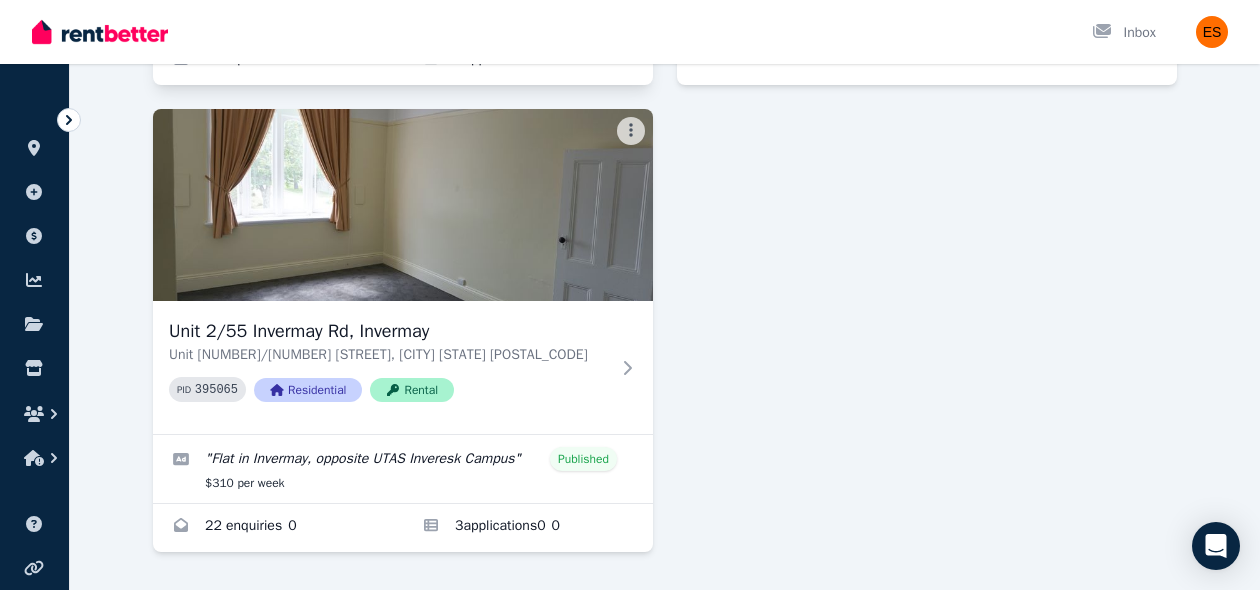 scroll, scrollTop: 580, scrollLeft: 0, axis: vertical 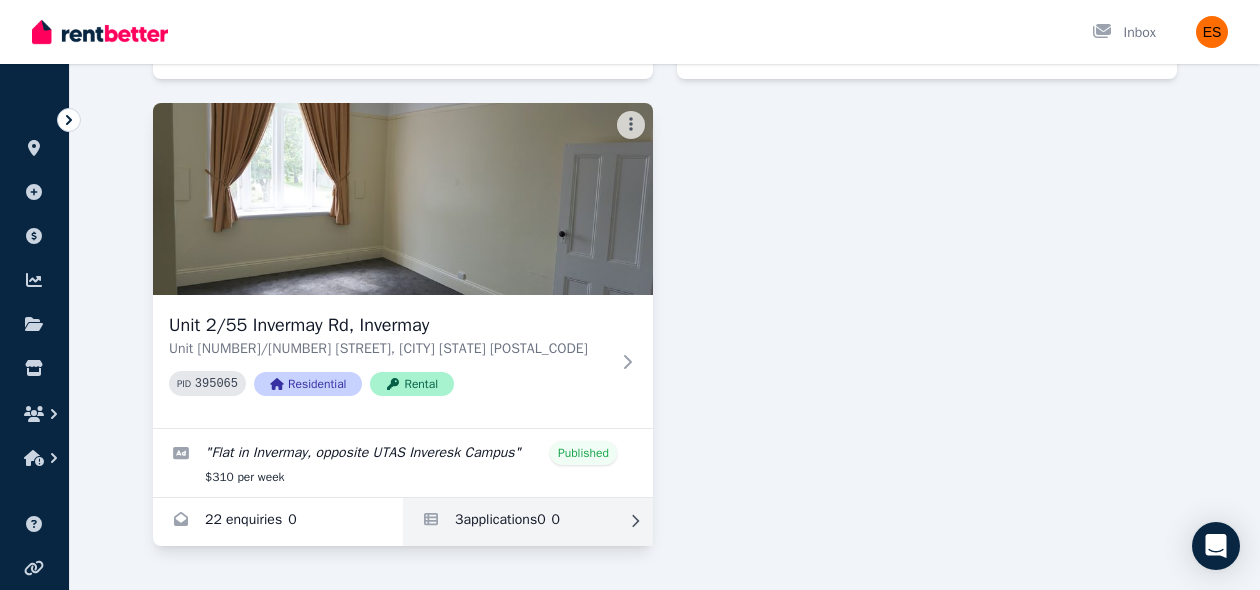 click at bounding box center (528, 522) 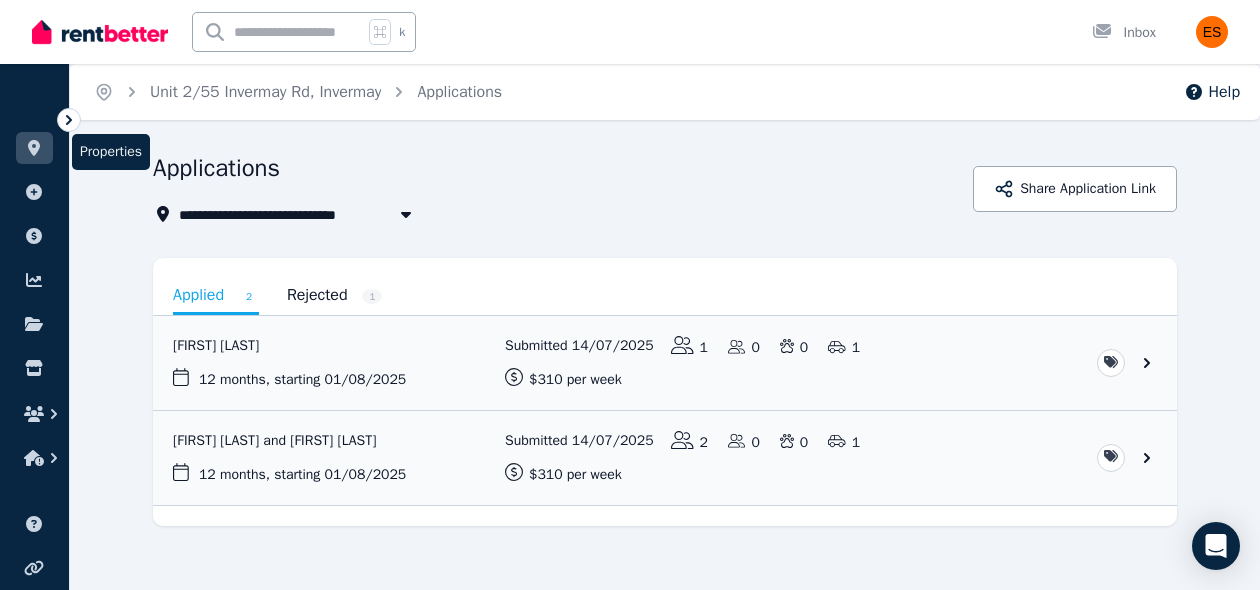click at bounding box center [34, 148] 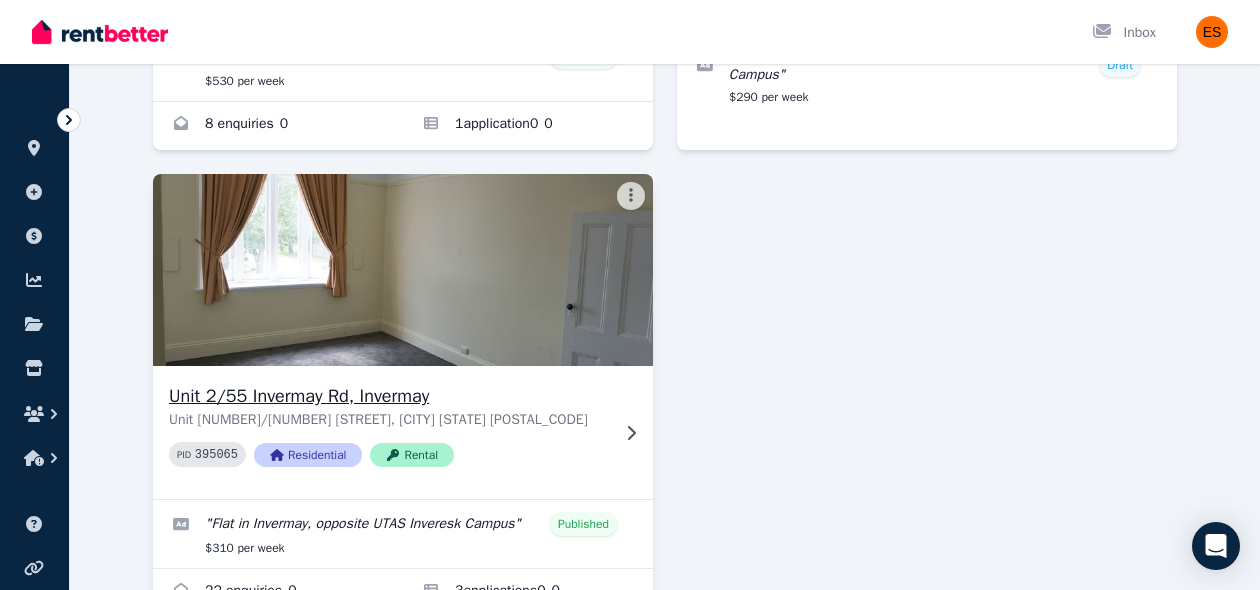 scroll, scrollTop: 519, scrollLeft: 0, axis: vertical 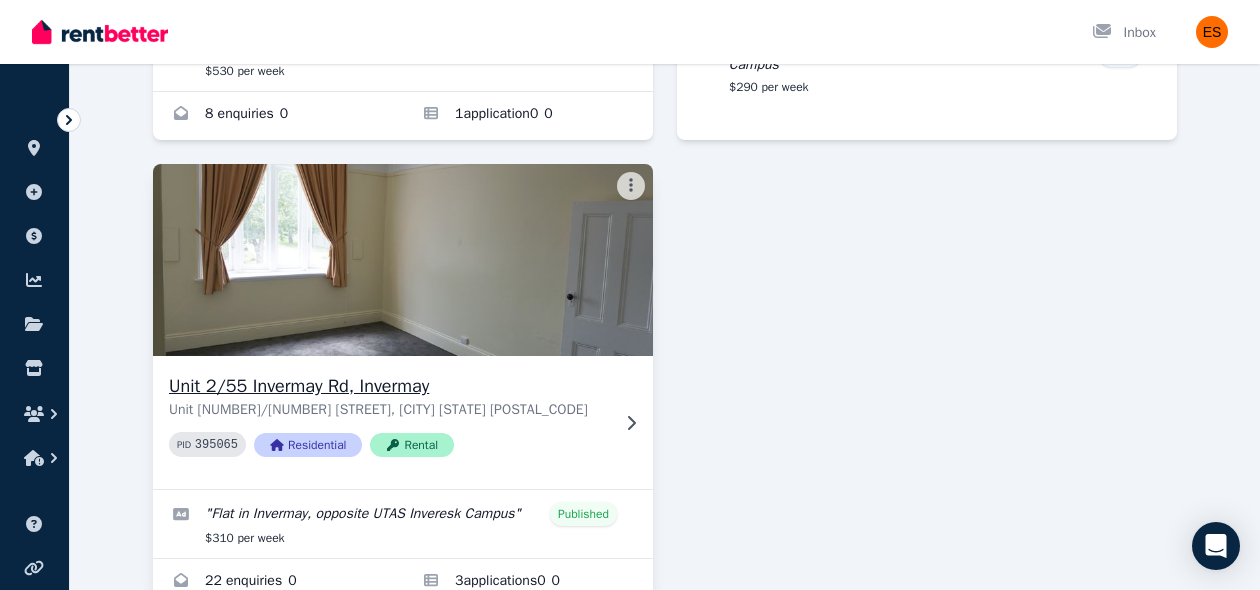 click on "Unit [NUMBER]/[NUMBER] [STREET], [CITY] Unit [NUMBER]/[NUMBER] [STREET], [CITY] [STATE] [POSTAL_CODE] PID   [NUMBER] Residential Rental" at bounding box center [403, 422] 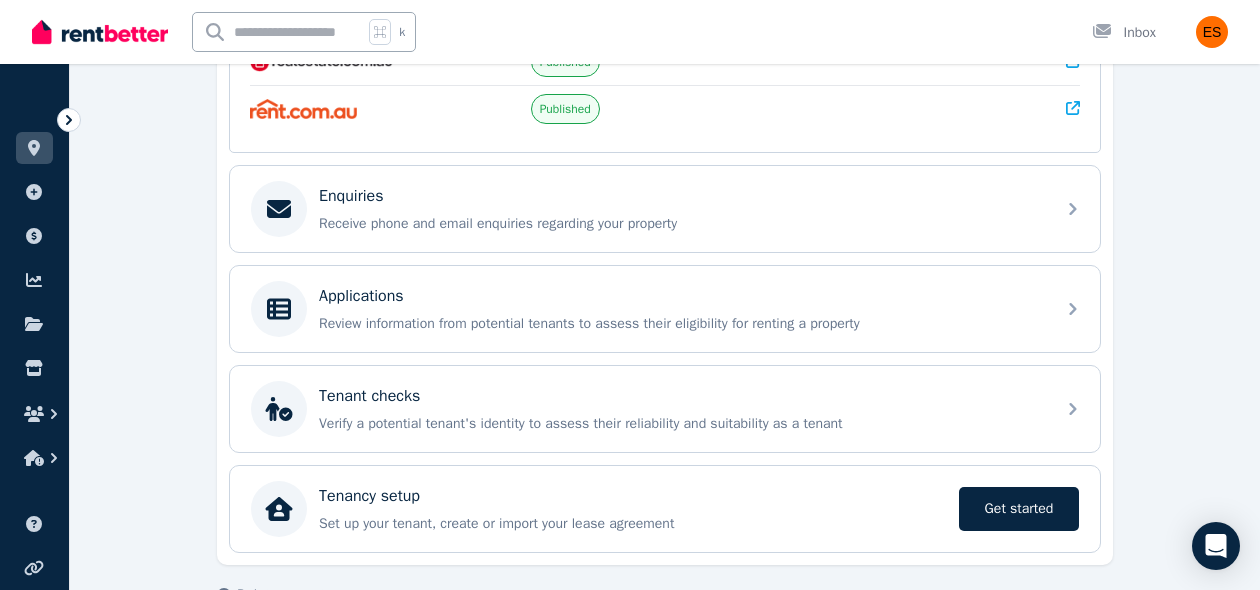 scroll, scrollTop: 602, scrollLeft: 0, axis: vertical 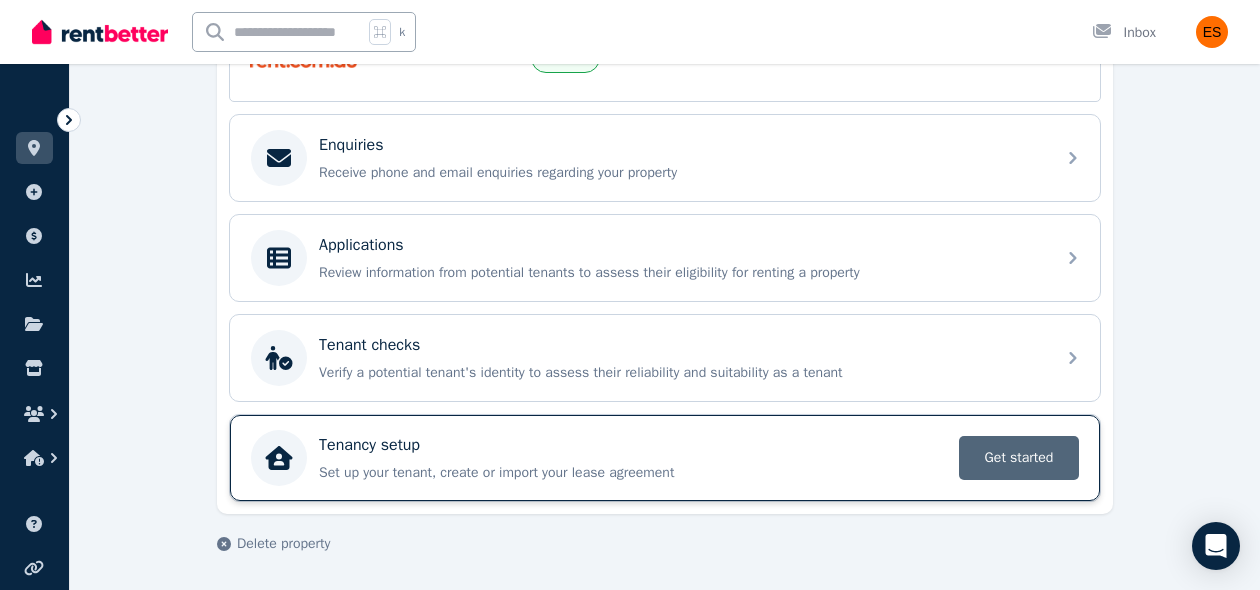 click on "Get started" at bounding box center (1019, 458) 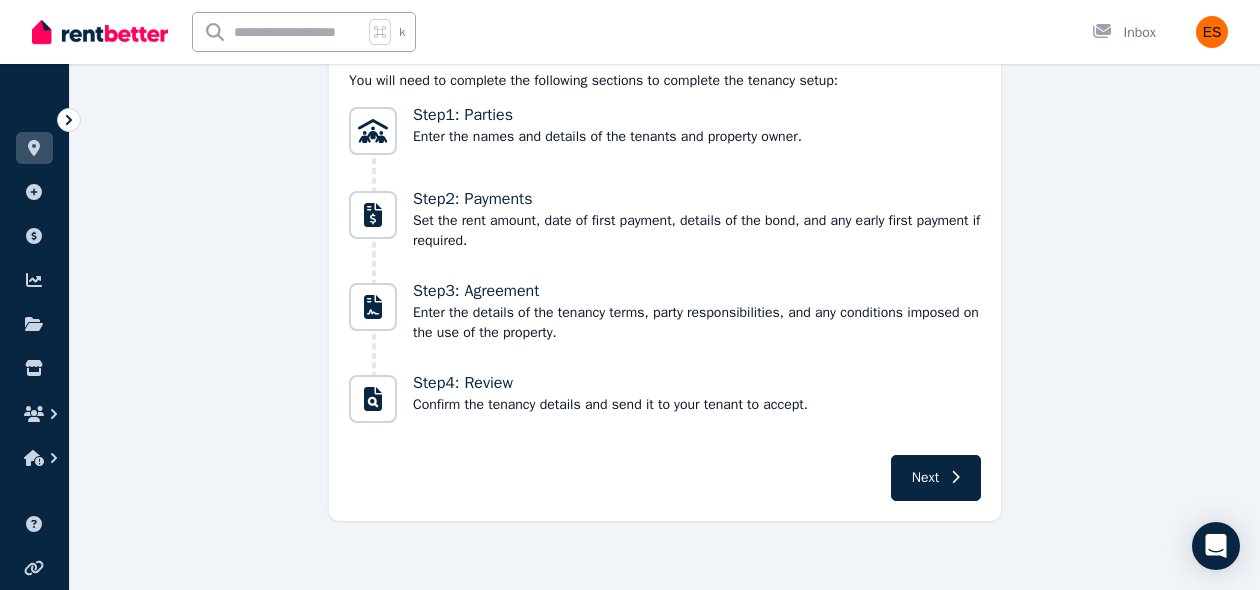 scroll, scrollTop: 378, scrollLeft: 0, axis: vertical 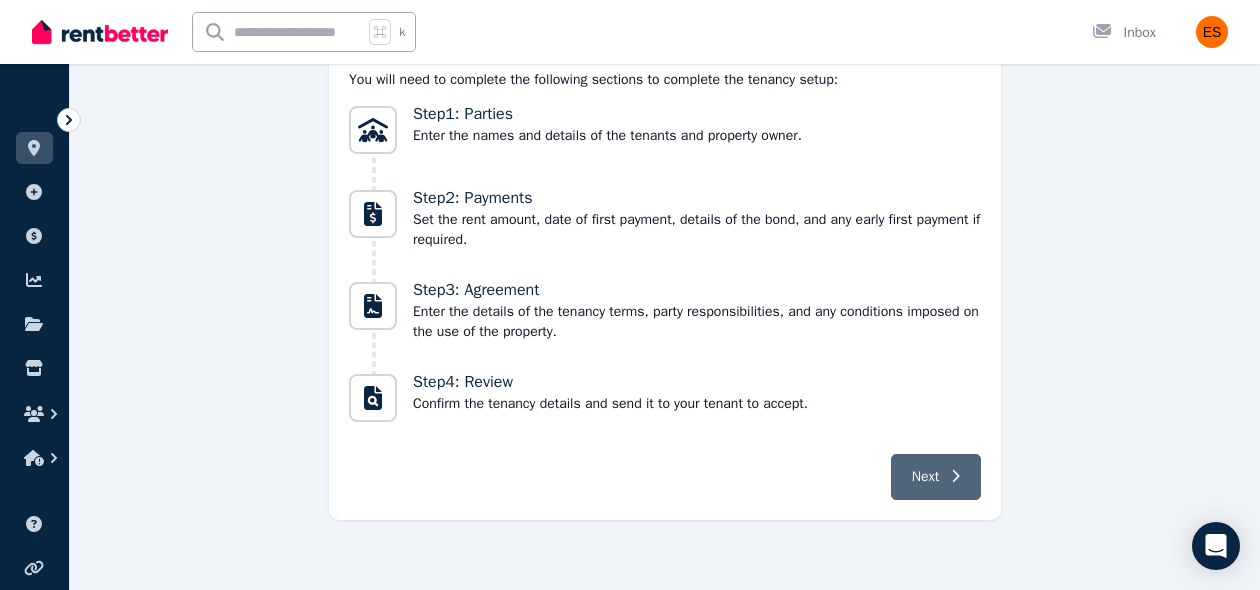 click on "Next" at bounding box center (936, 477) 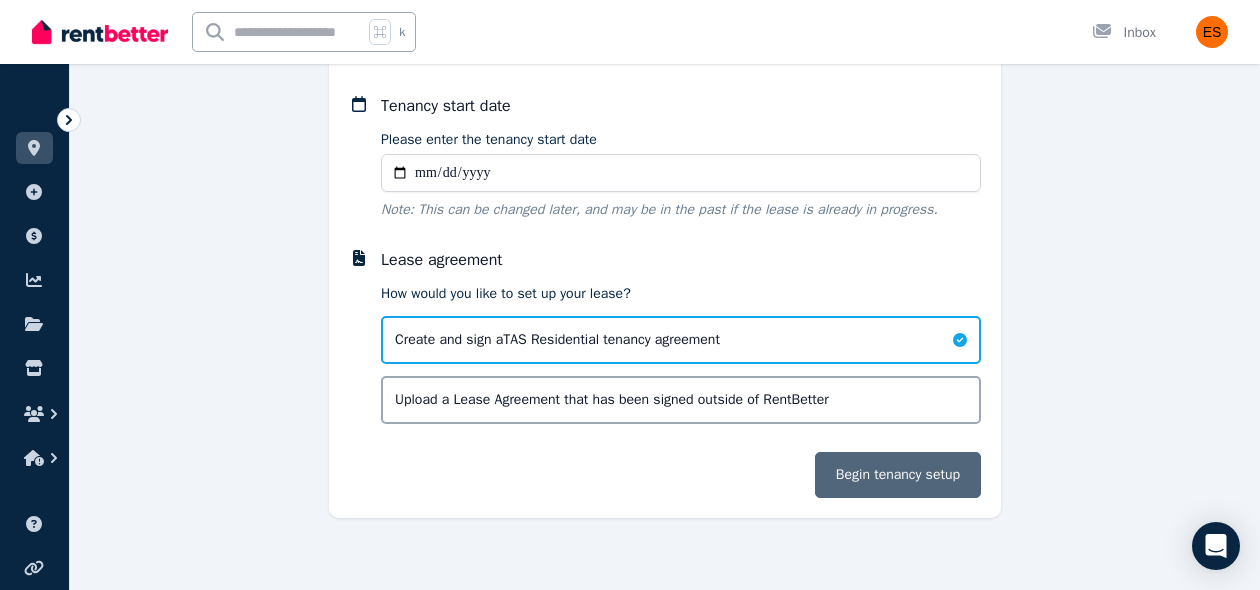 scroll, scrollTop: 118, scrollLeft: 0, axis: vertical 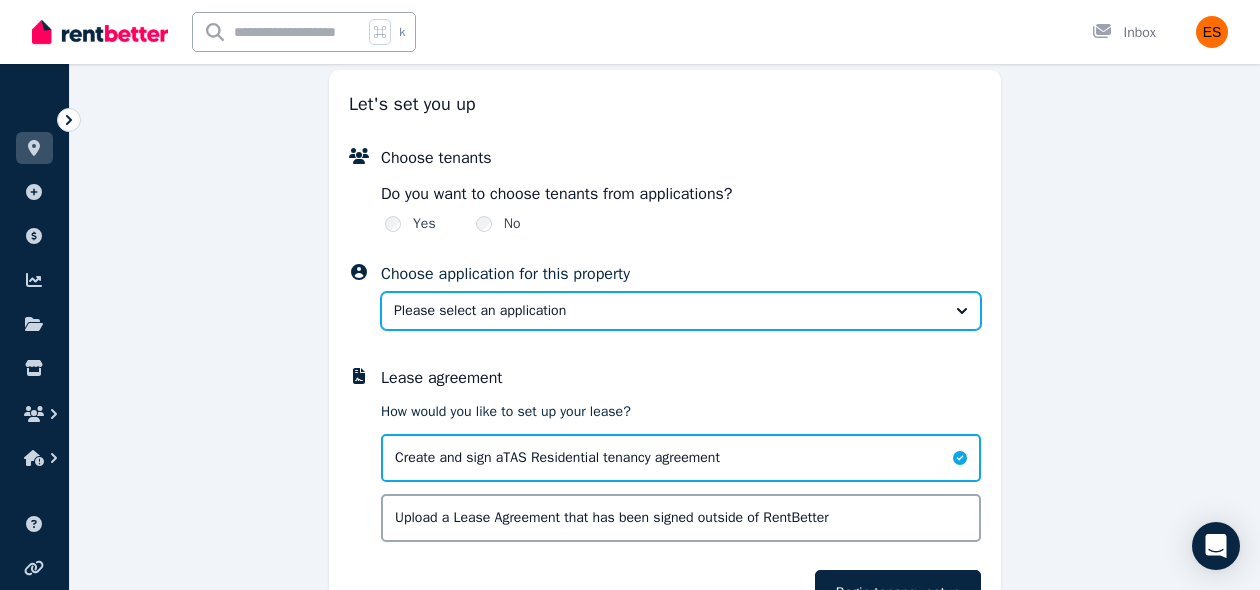 click on "Please select an application" at bounding box center [667, 311] 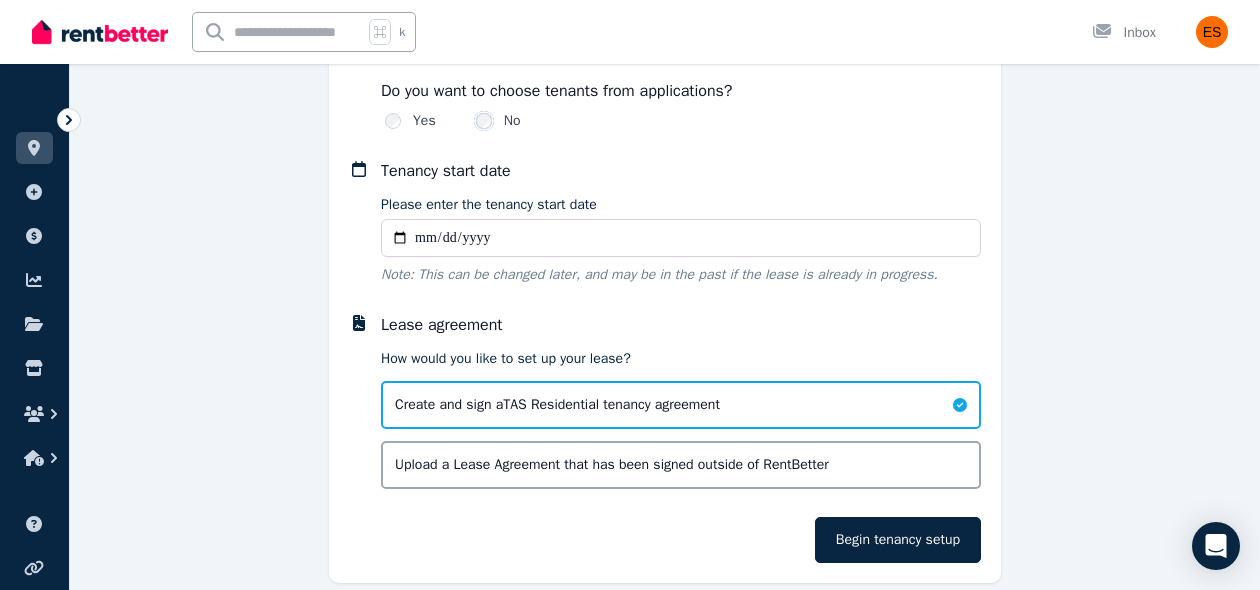 scroll, scrollTop: 225, scrollLeft: 0, axis: vertical 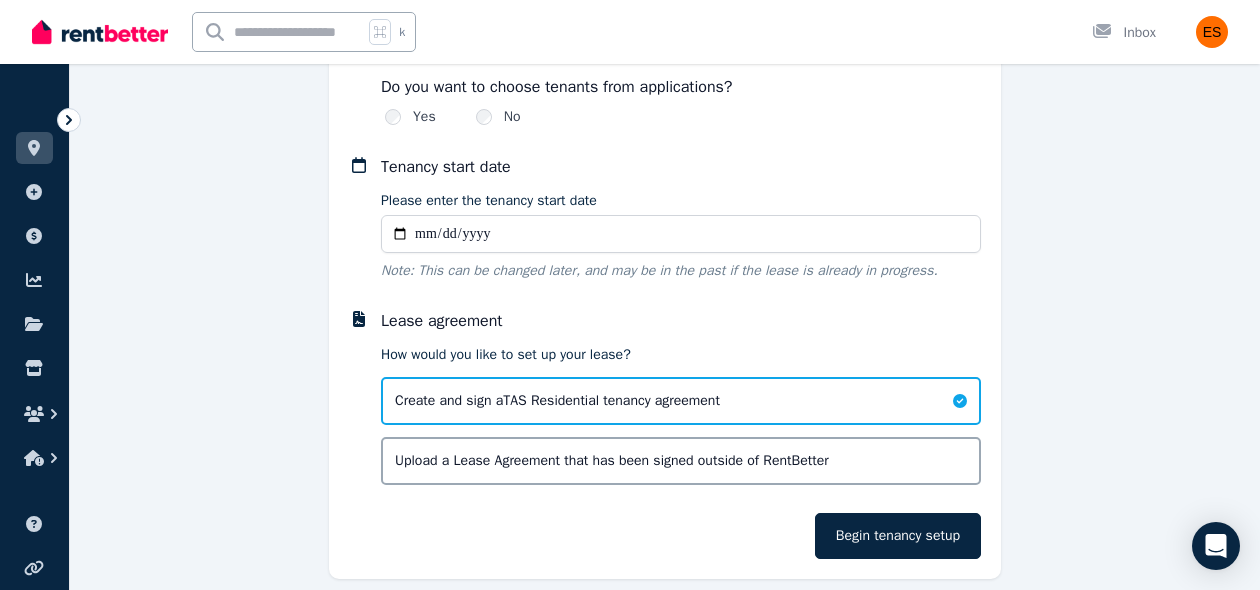 click on "Create and sign a  TAS Residential tenancy agreement" at bounding box center (681, 401) 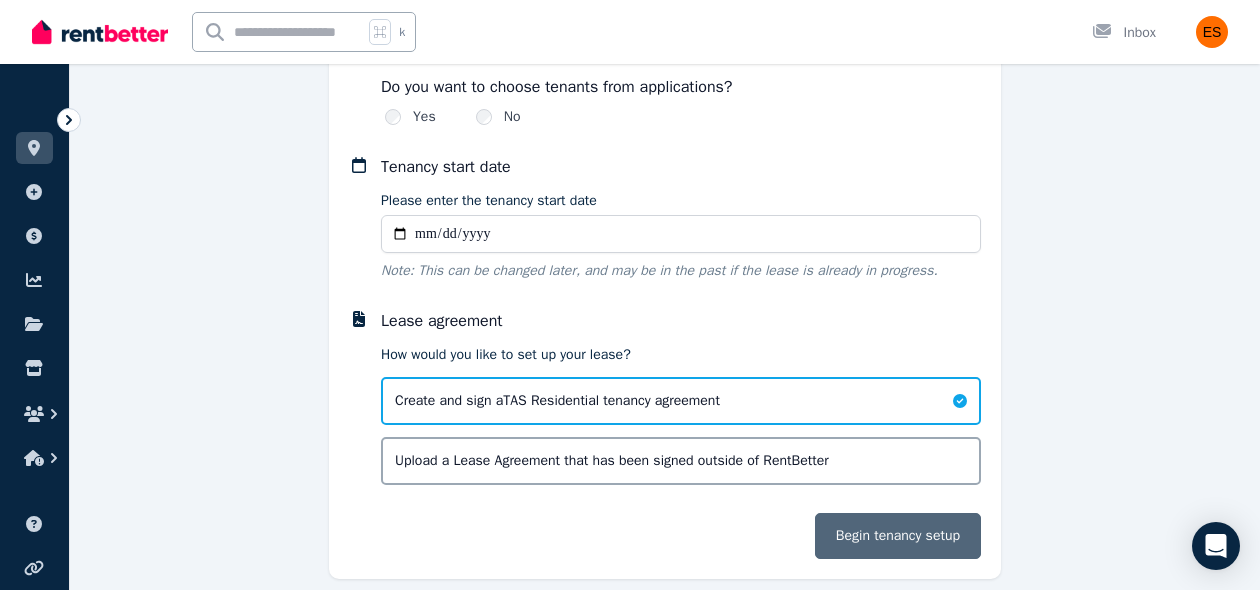 click on "Begin tenancy setup" at bounding box center (898, 536) 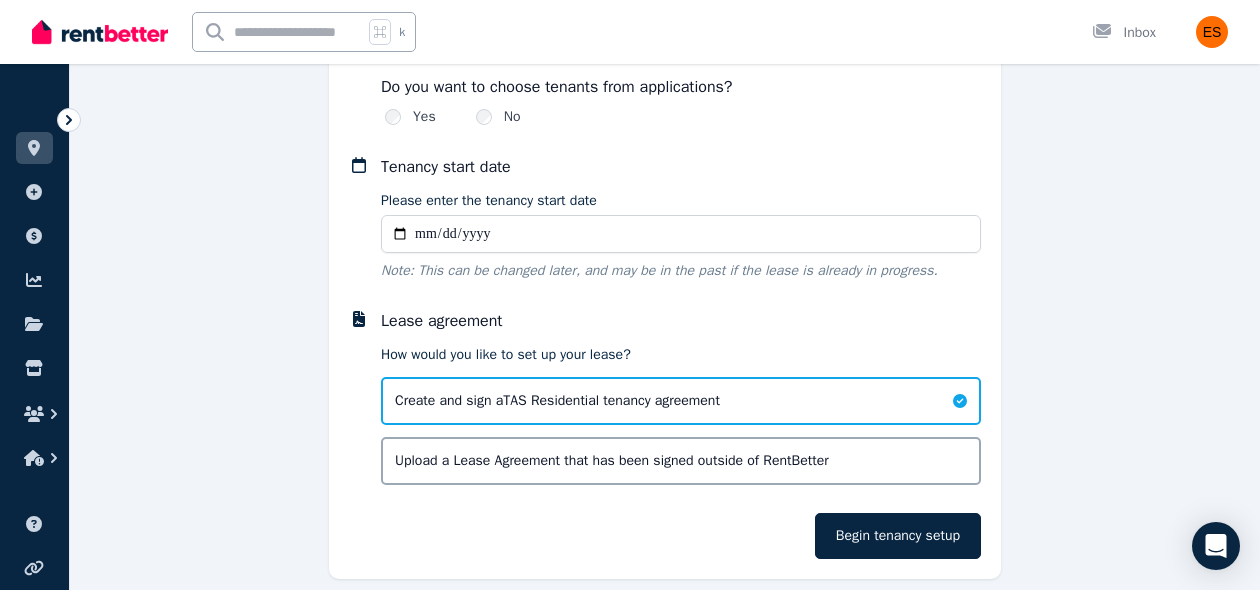 click on "Please enter the tenancy start date" at bounding box center (681, 234) 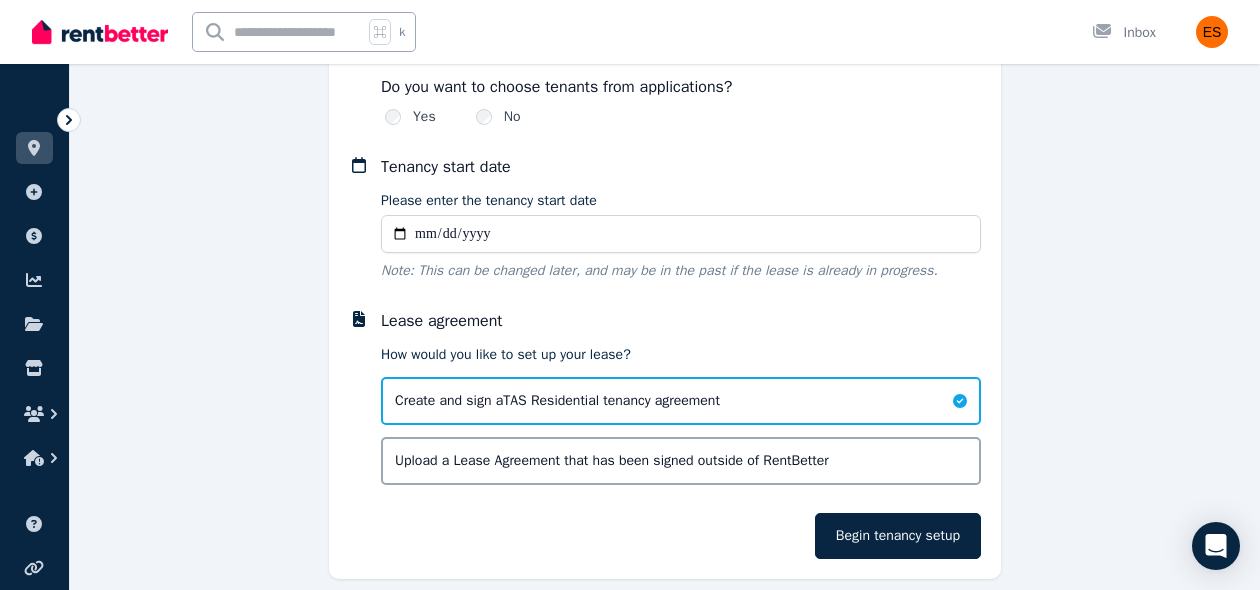 type on "**********" 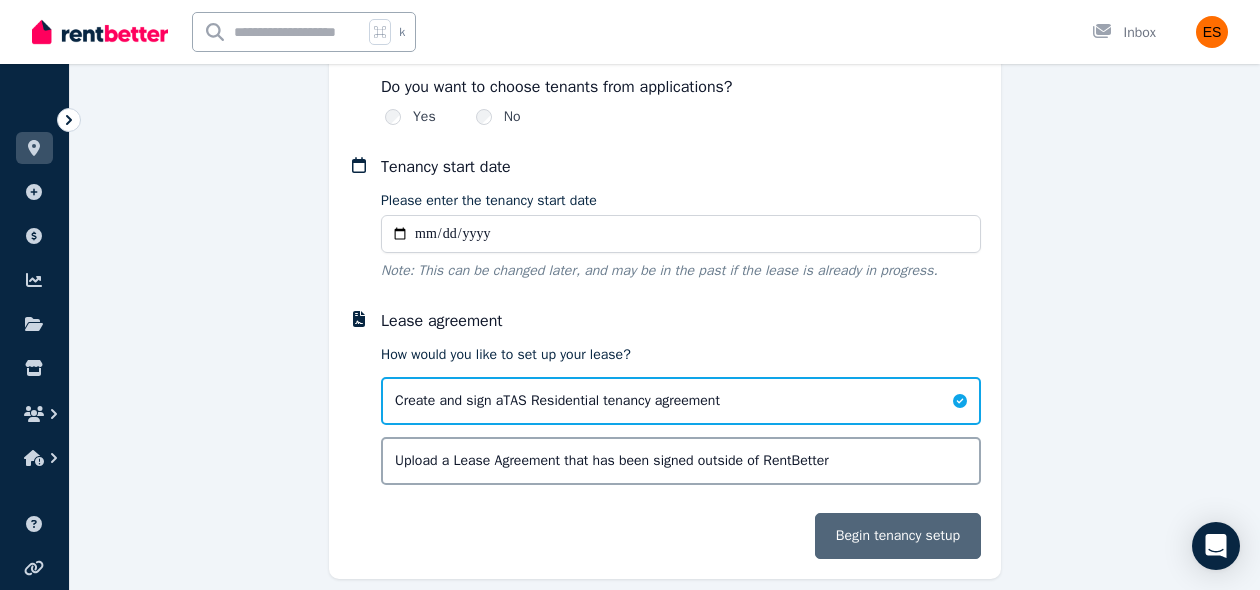 click on "Begin tenancy setup" at bounding box center (898, 536) 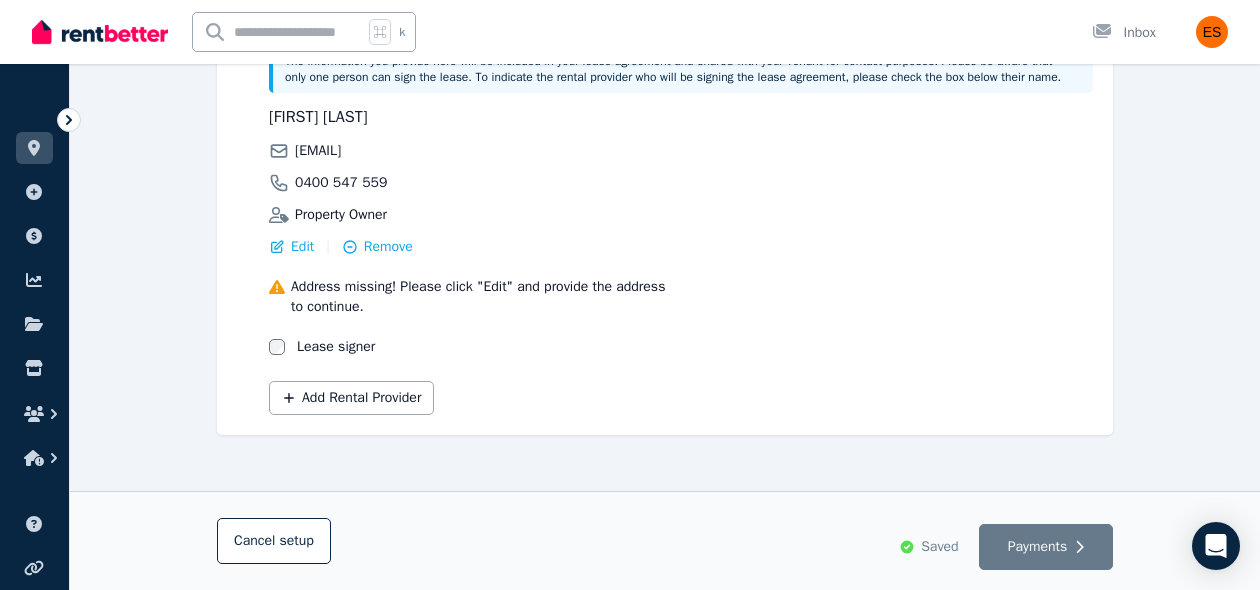 scroll, scrollTop: 479, scrollLeft: 0, axis: vertical 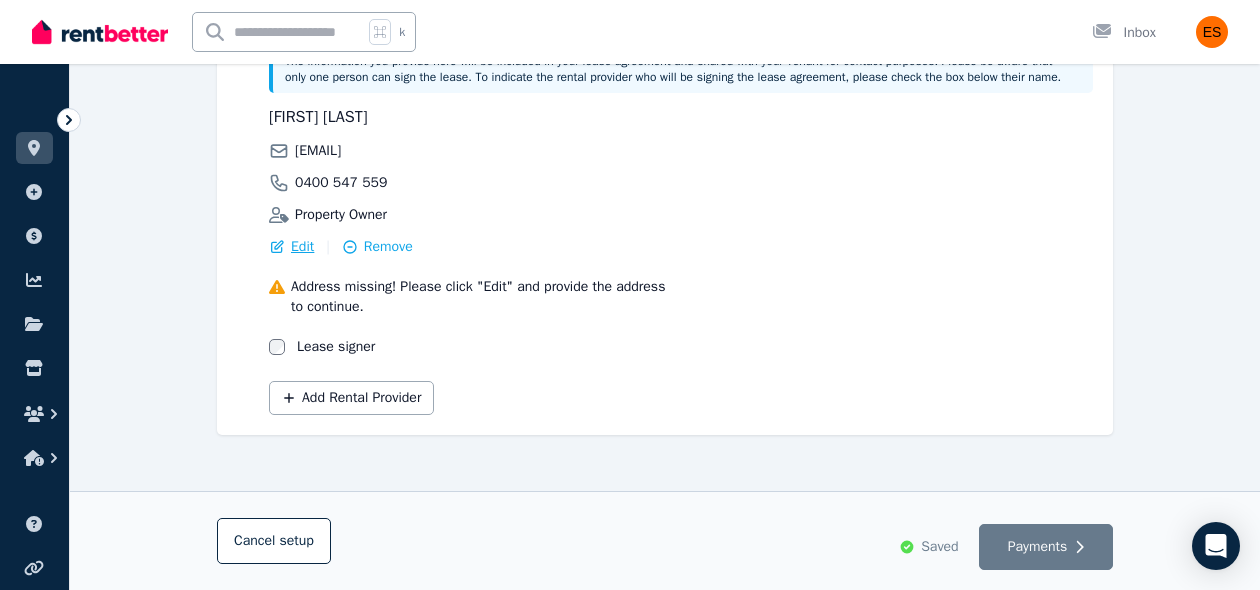 click on "Edit" at bounding box center (302, 247) 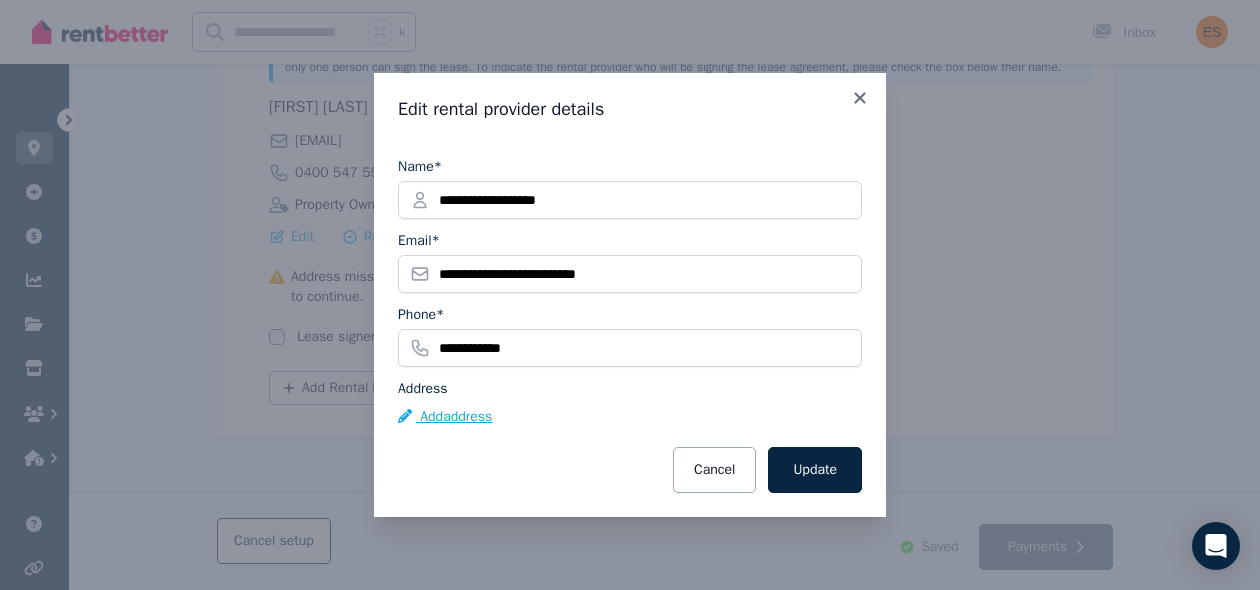 click on "Add  address" at bounding box center [445, 417] 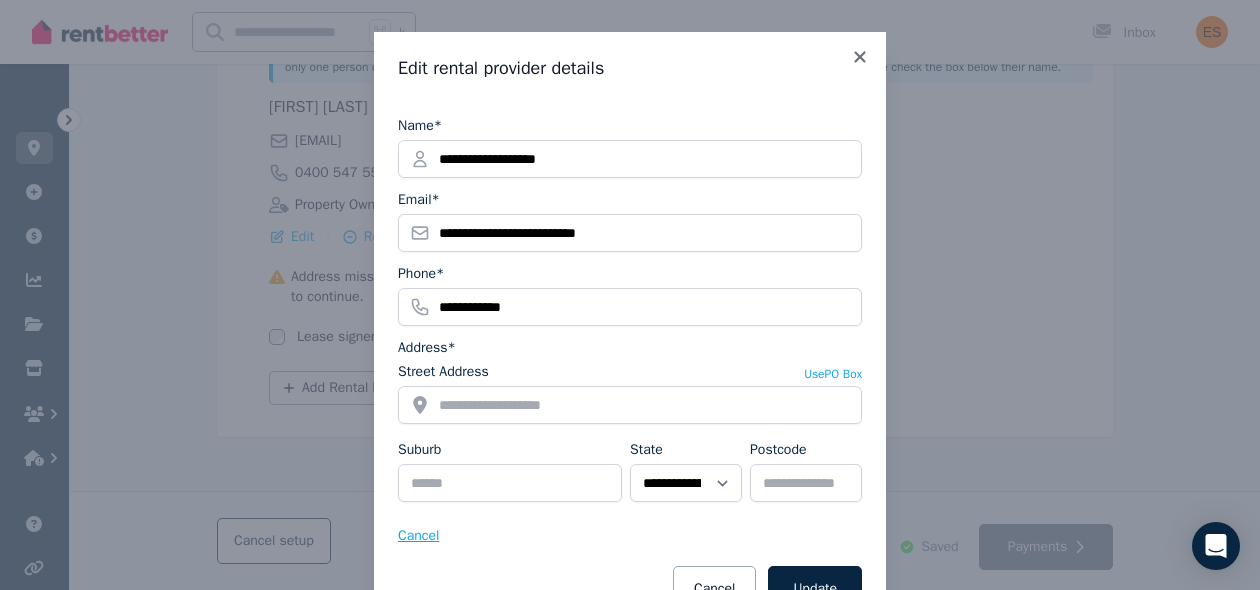 scroll, scrollTop: 71, scrollLeft: 0, axis: vertical 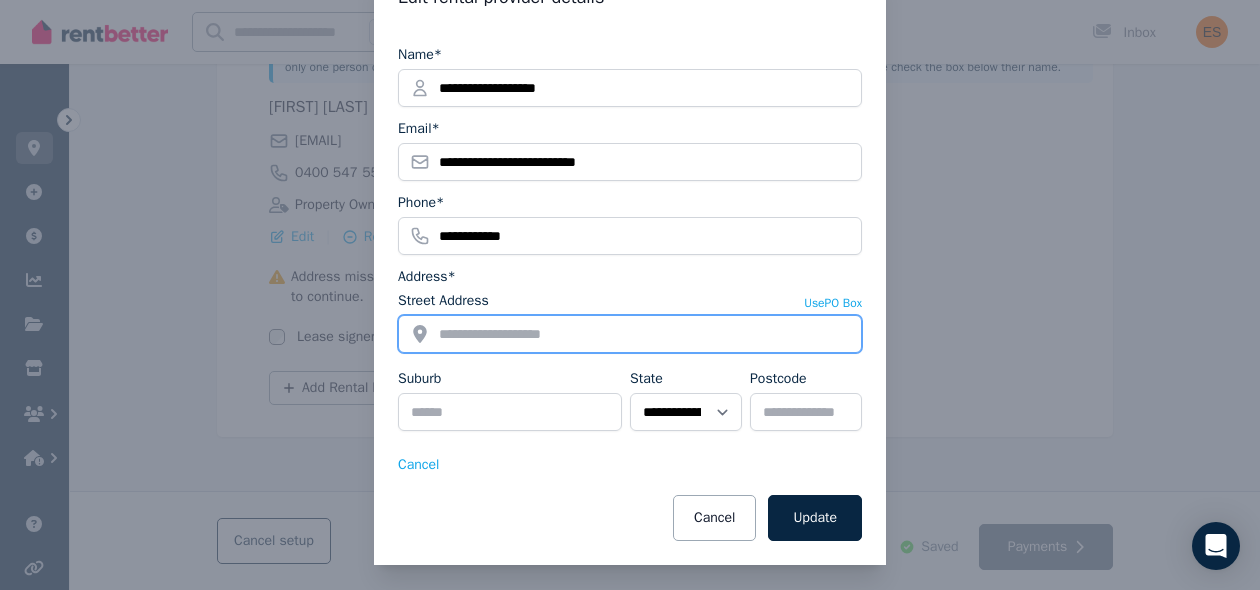 click on "Street Address" at bounding box center (630, 334) 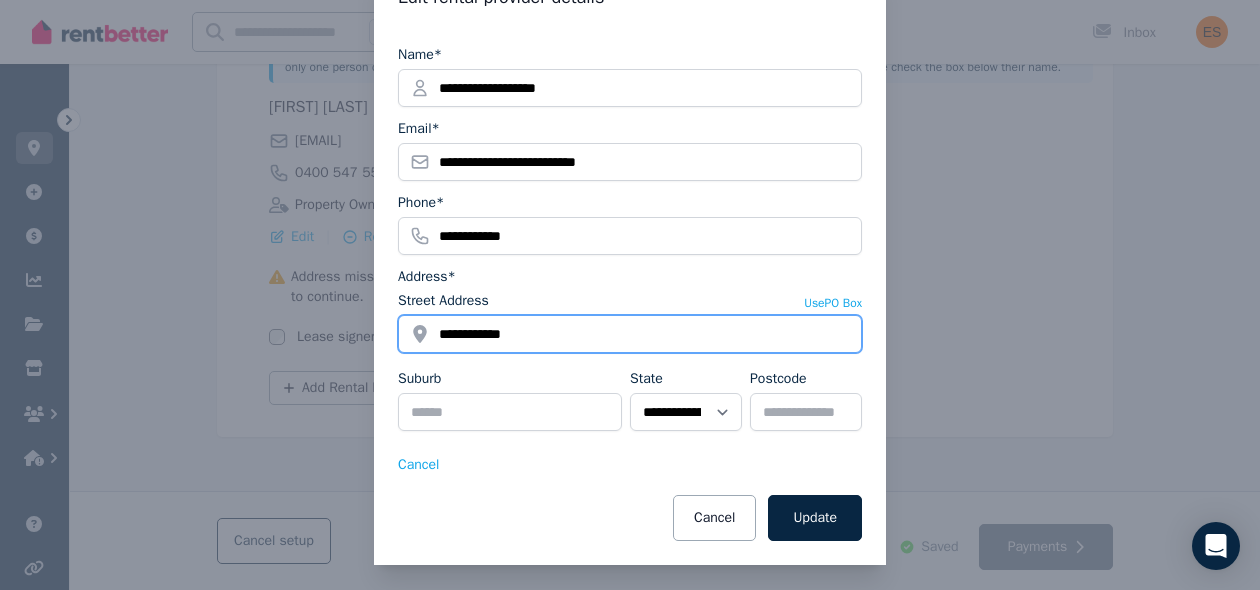 type on "**********" 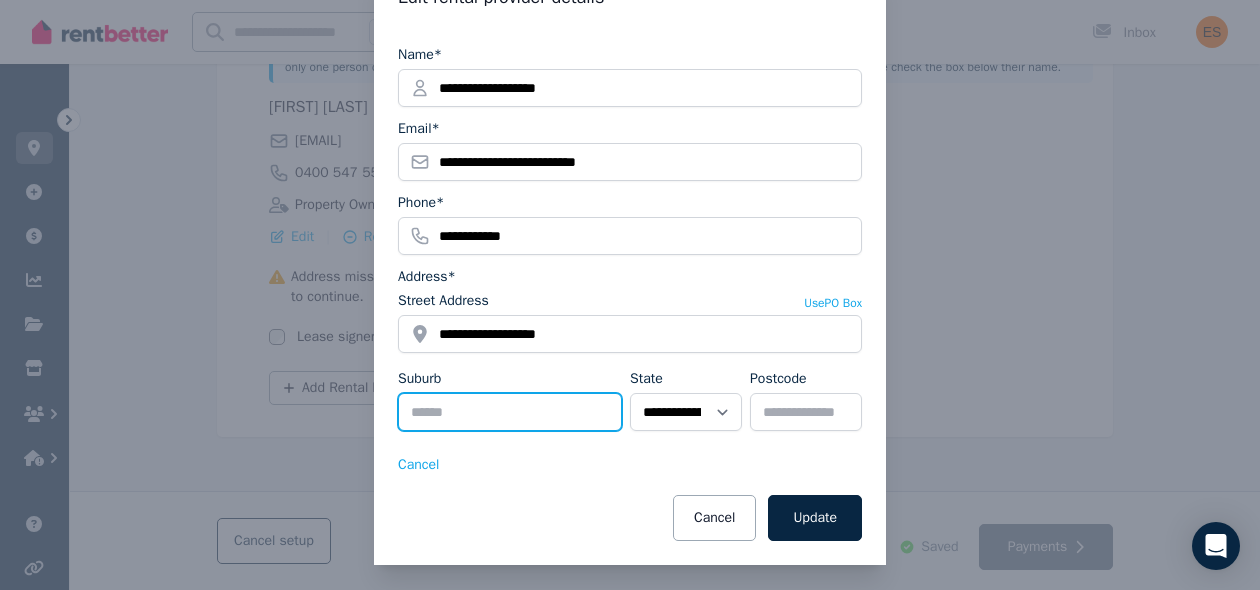 type on "*******" 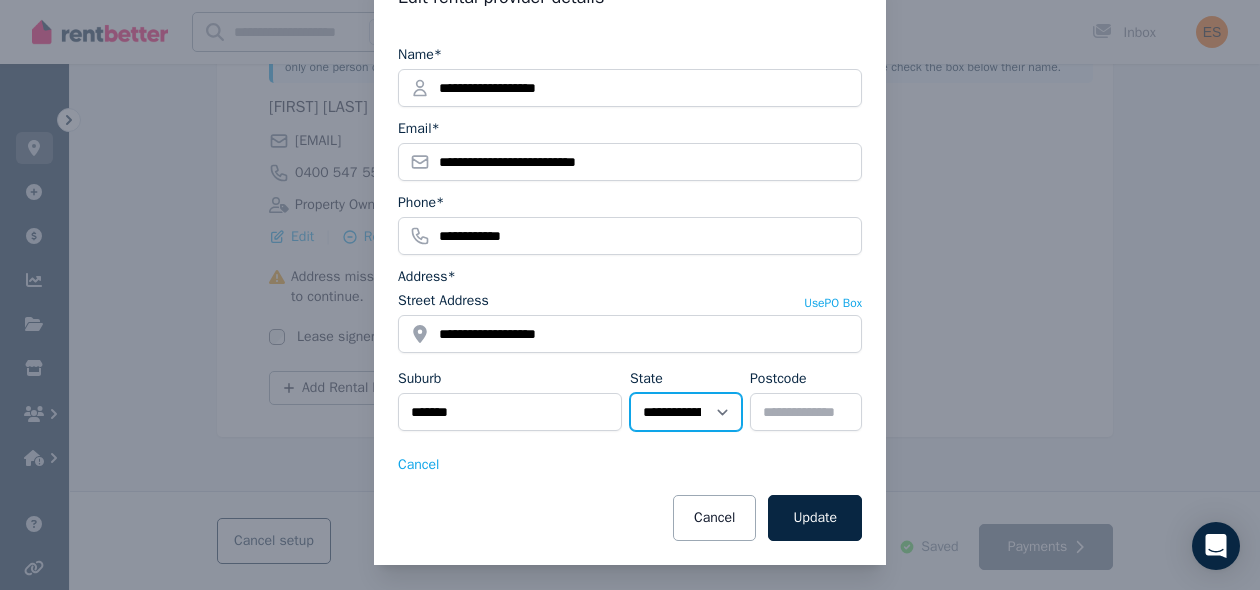select on "***" 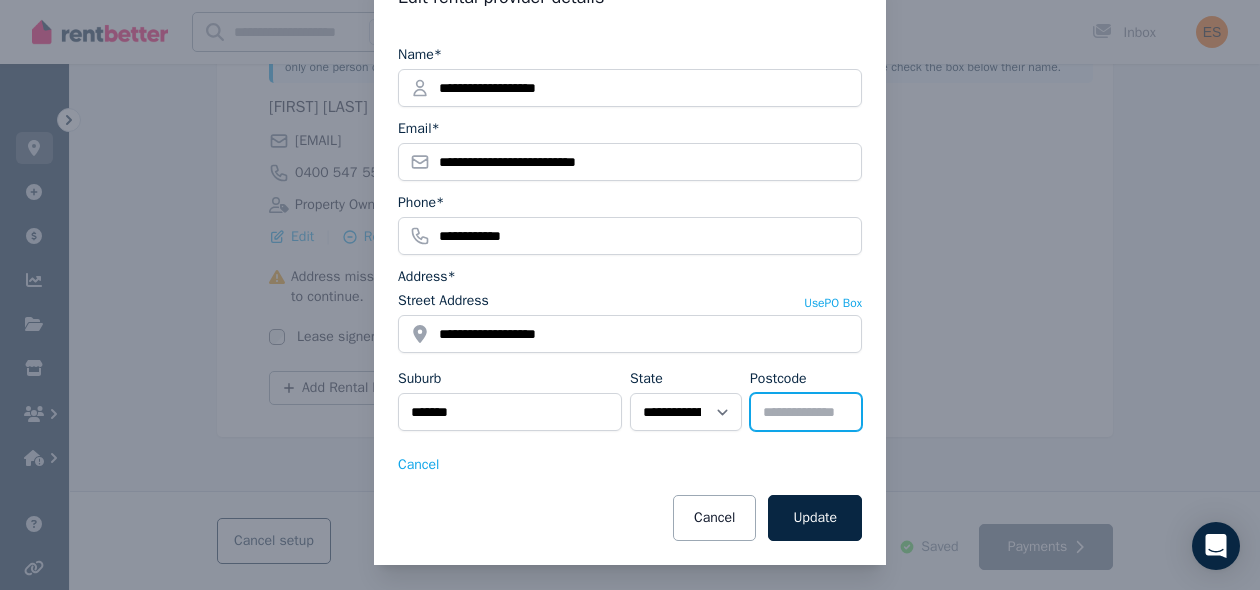 type on "****" 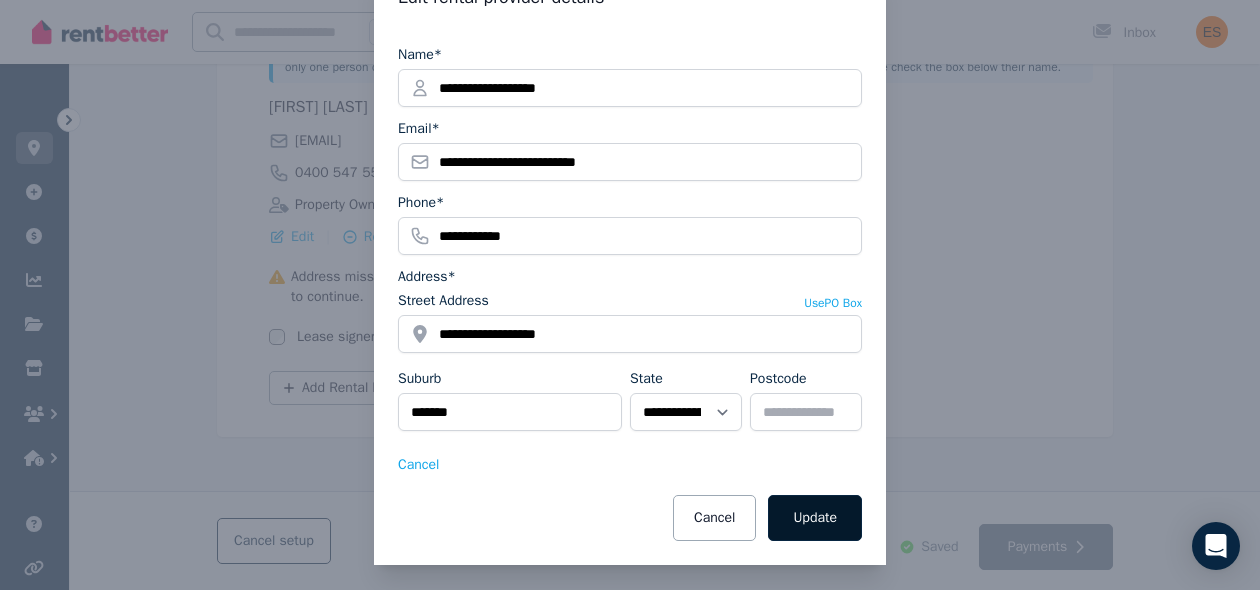 click on "Update" at bounding box center [815, 518] 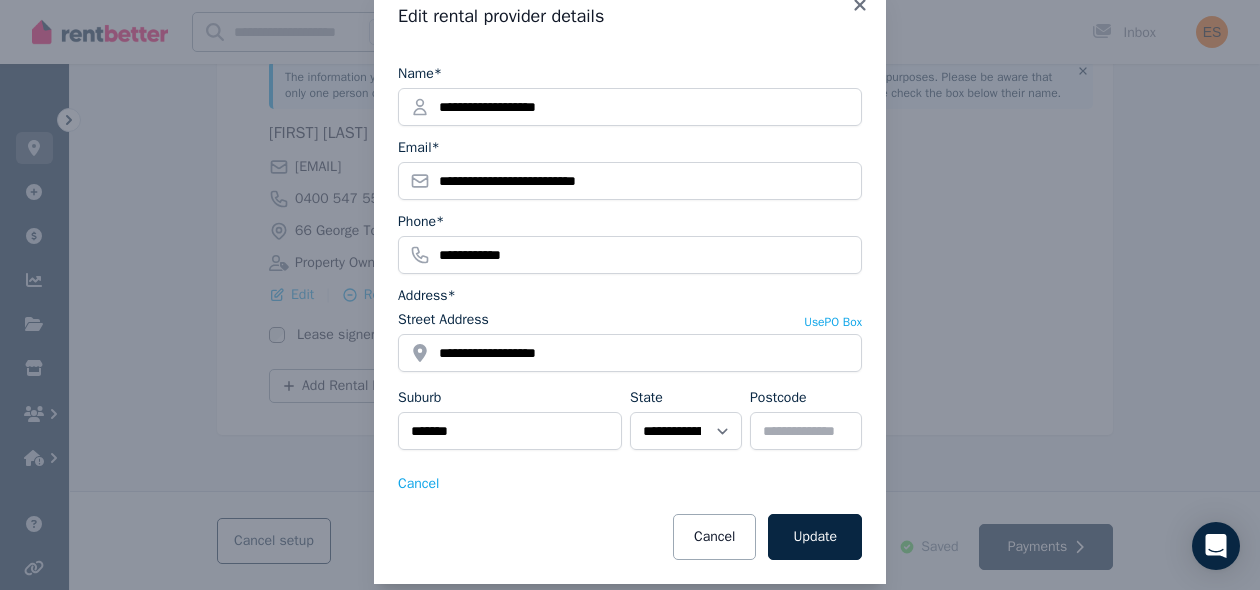 scroll, scrollTop: 469, scrollLeft: 0, axis: vertical 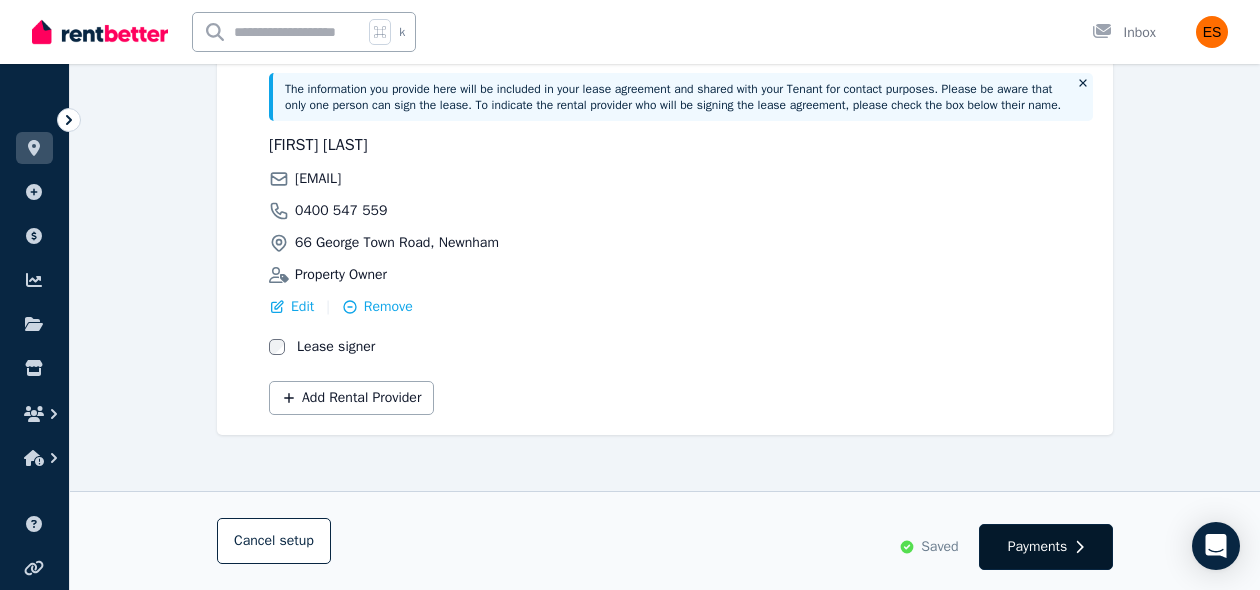 click on "Payments" at bounding box center [1038, 547] 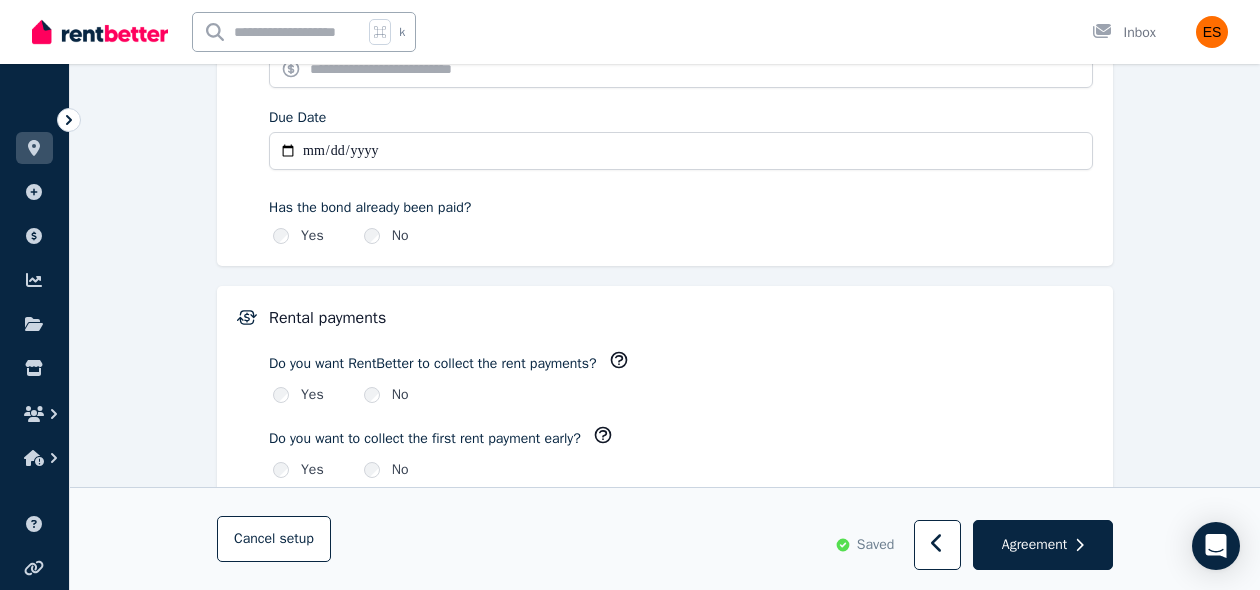 scroll, scrollTop: 1206, scrollLeft: 0, axis: vertical 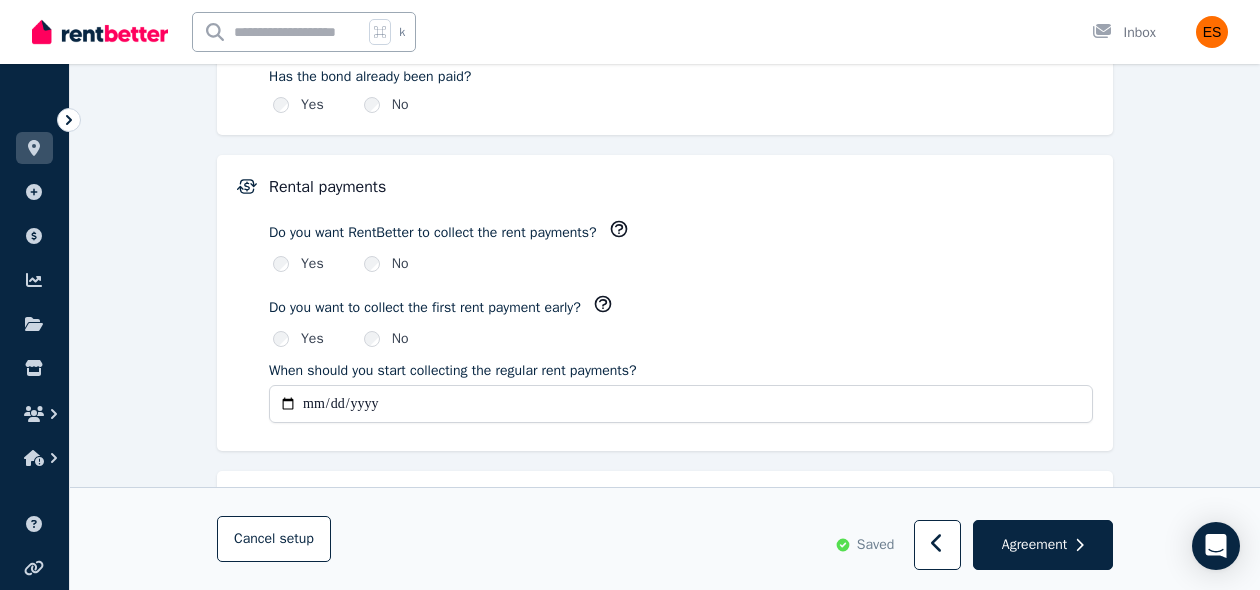 click 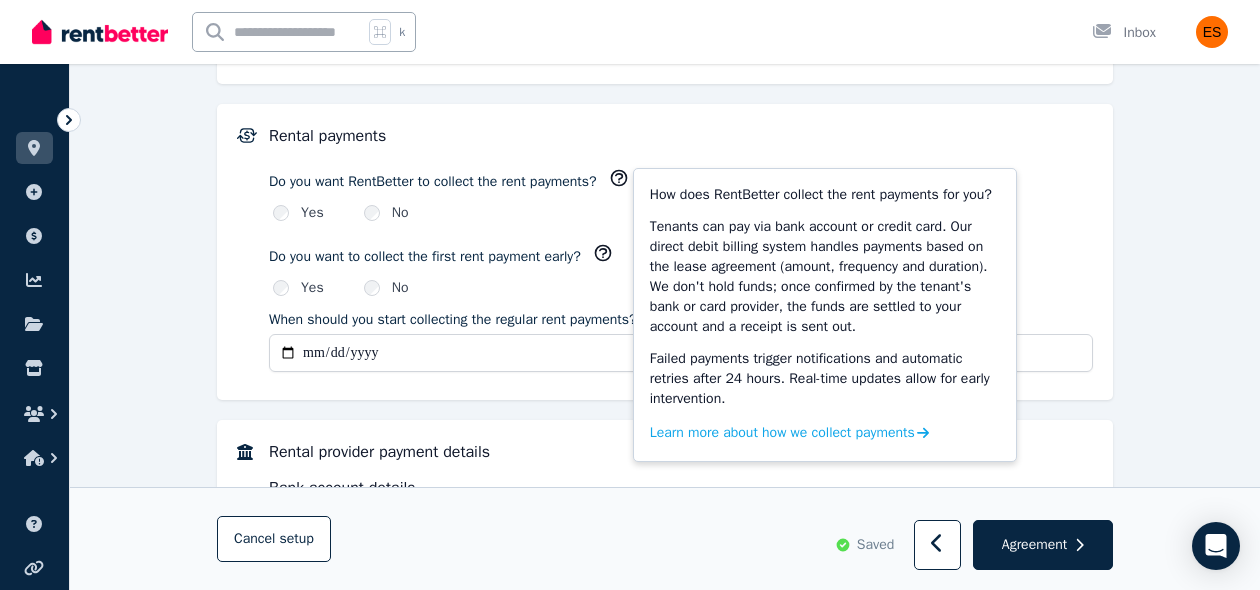 scroll, scrollTop: 1258, scrollLeft: 0, axis: vertical 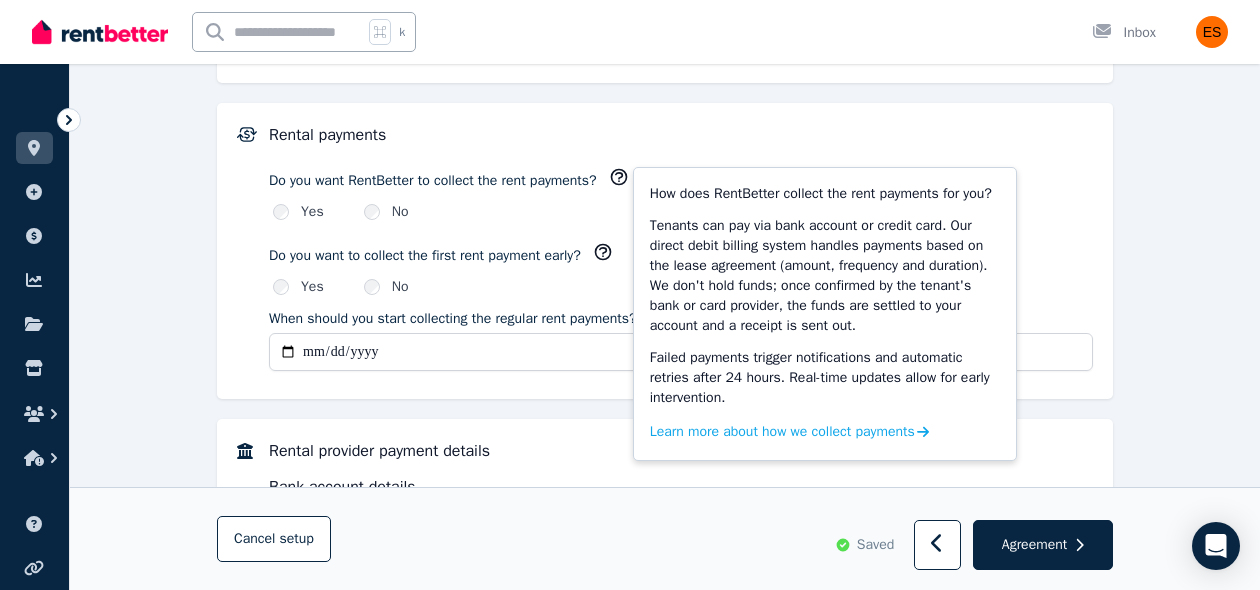 click on "**********" at bounding box center (665, -169) 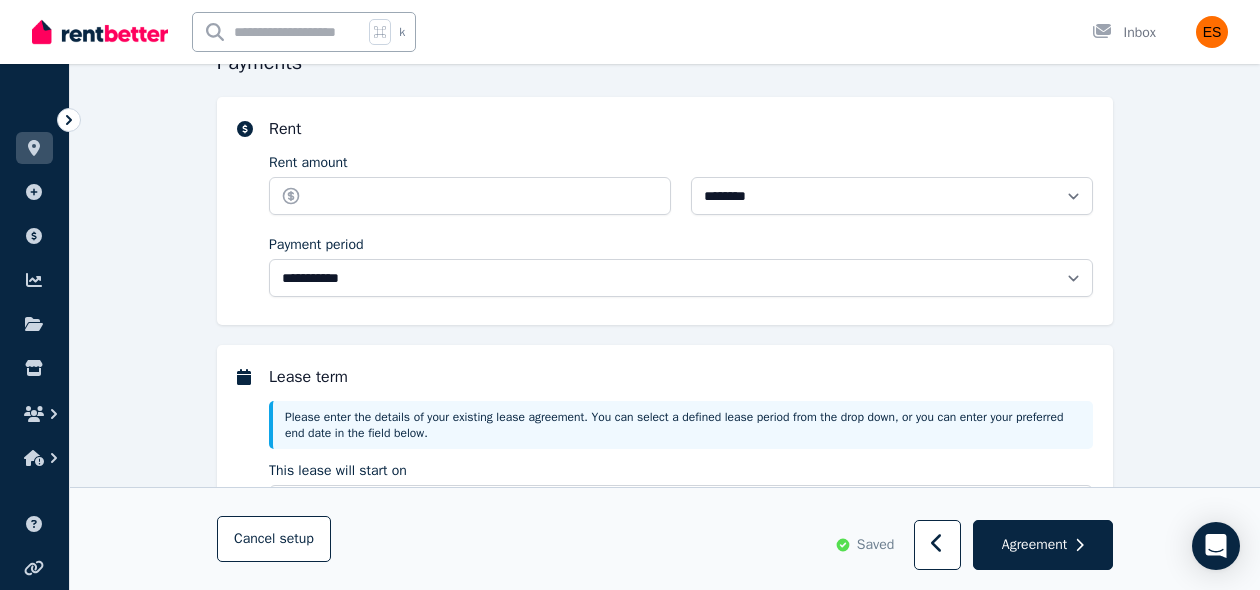scroll, scrollTop: 859, scrollLeft: 0, axis: vertical 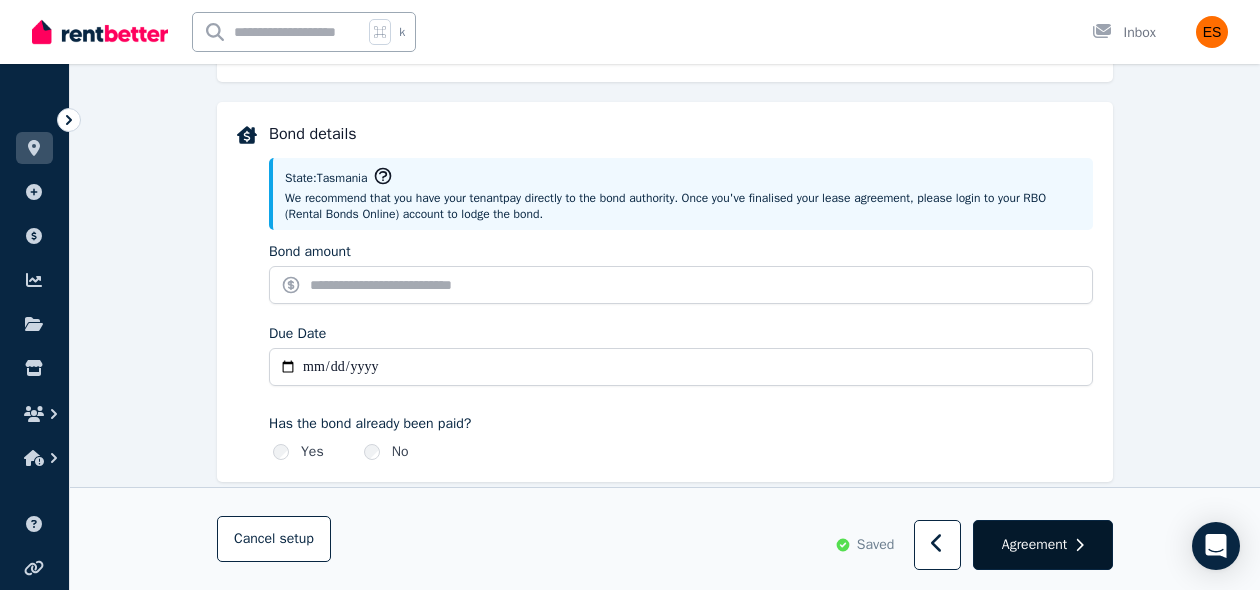 click on "Agreement" at bounding box center [1043, 546] 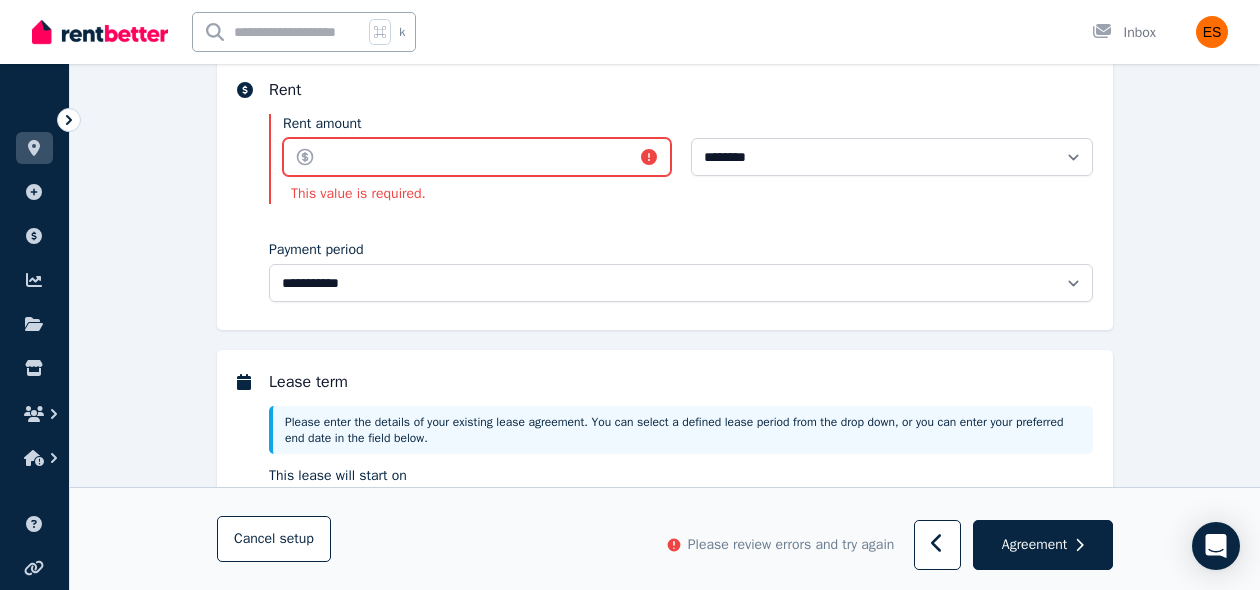 scroll, scrollTop: 256, scrollLeft: 0, axis: vertical 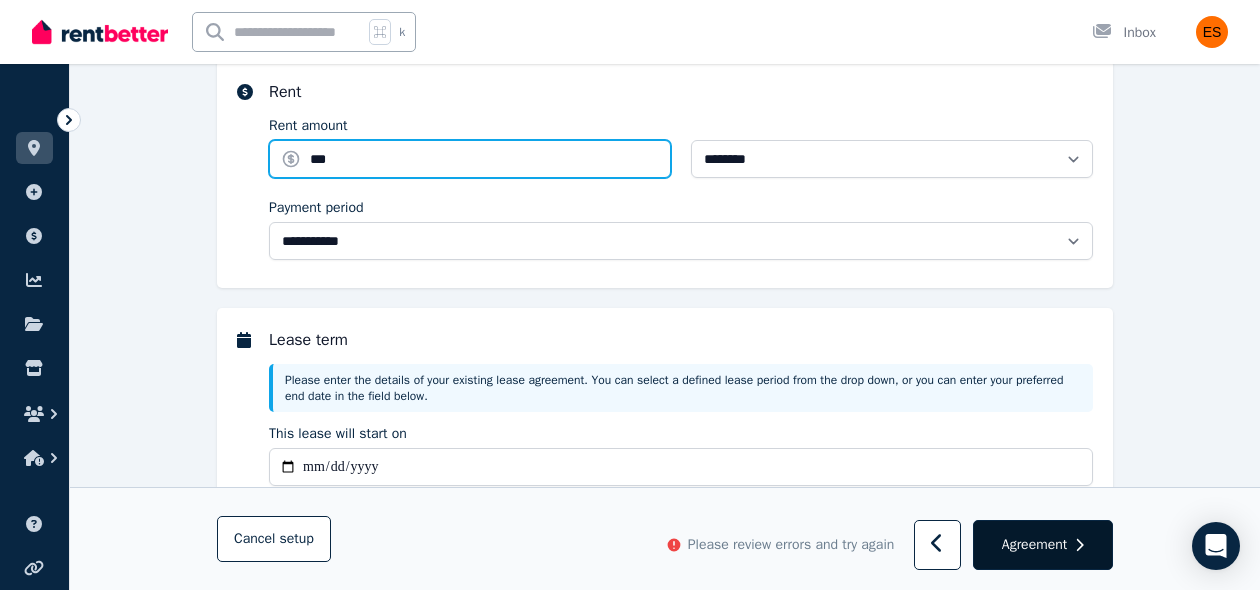 type on "***" 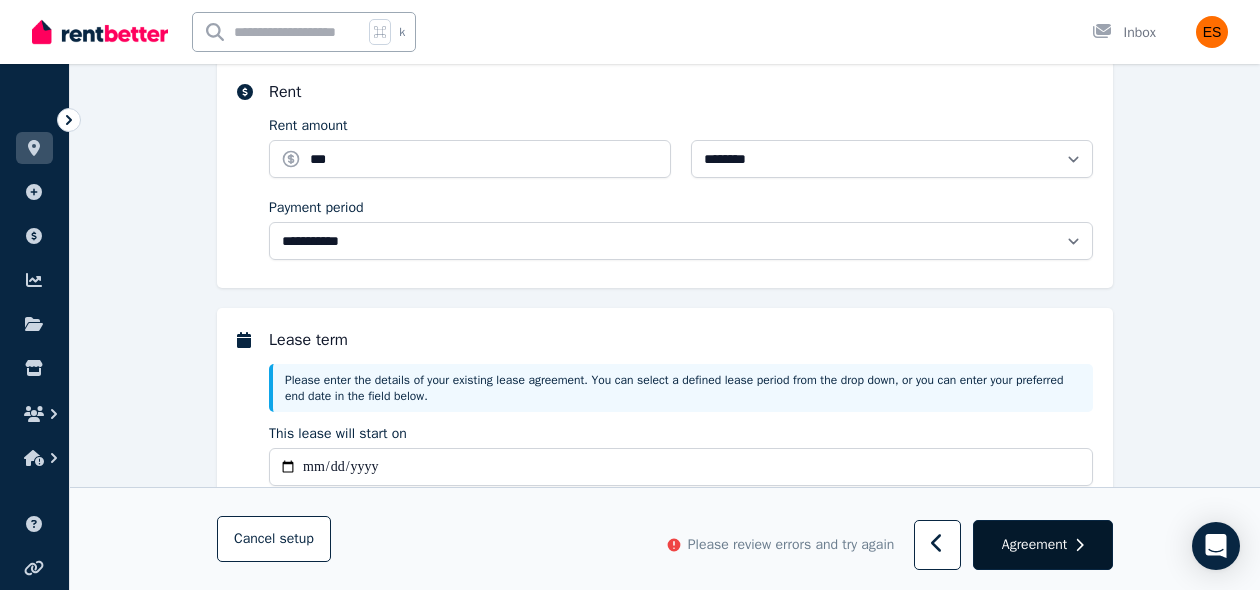 click on "Agreement" at bounding box center [1034, 545] 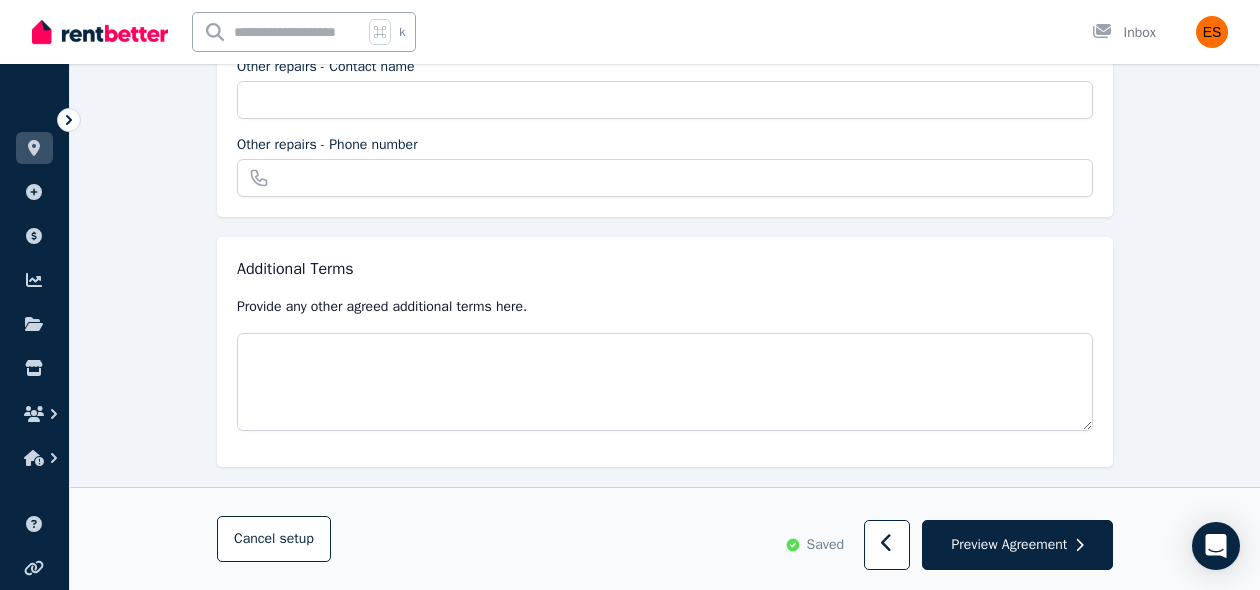 scroll, scrollTop: 865, scrollLeft: 0, axis: vertical 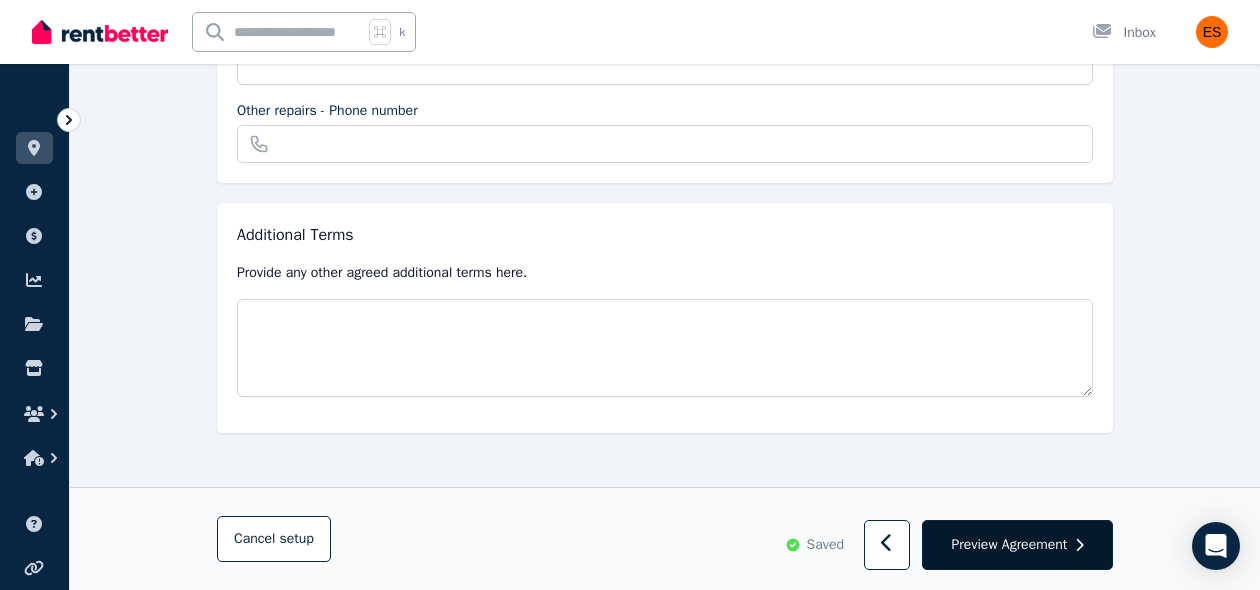 click on "Preview Agreement" at bounding box center (1009, 545) 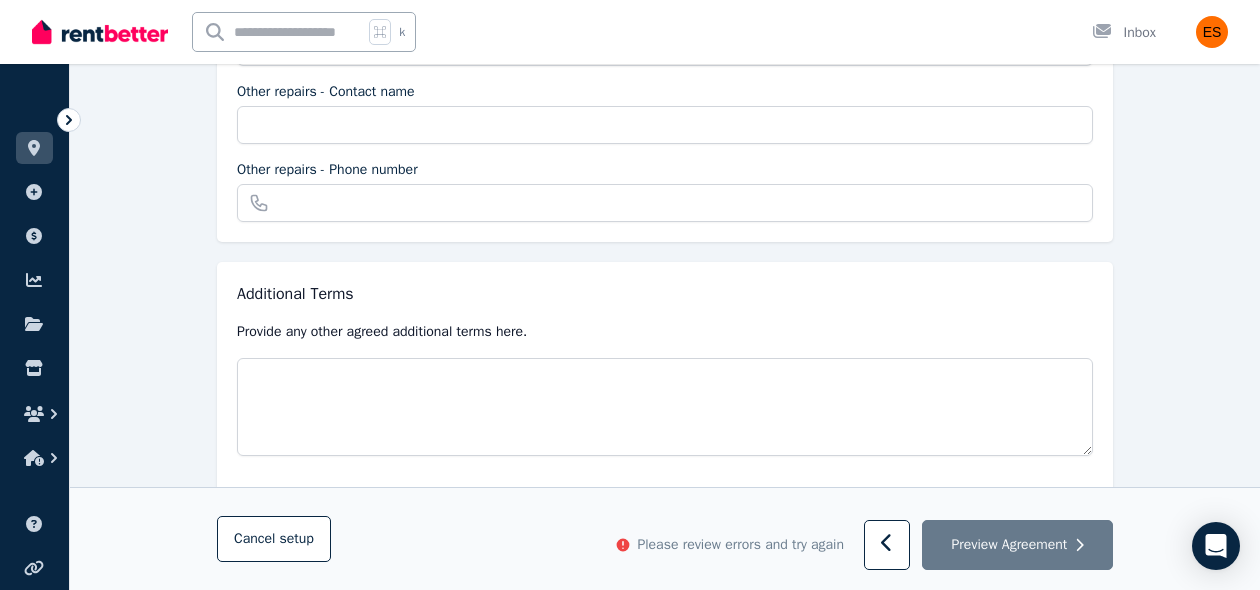 scroll, scrollTop: 865, scrollLeft: 0, axis: vertical 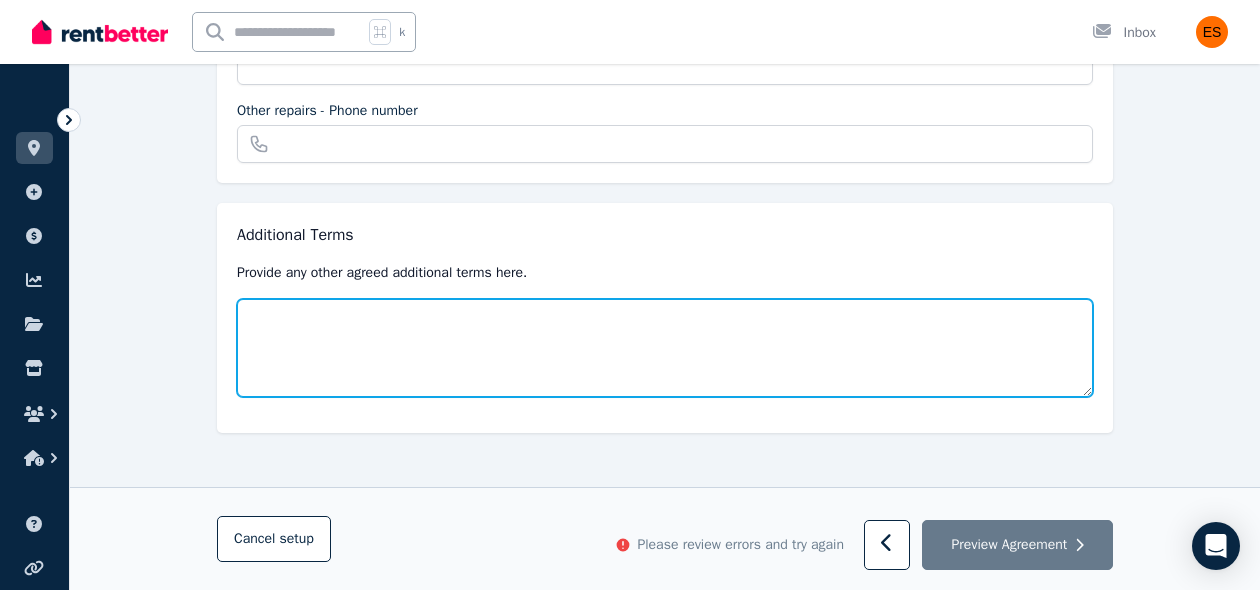 click at bounding box center [665, 348] 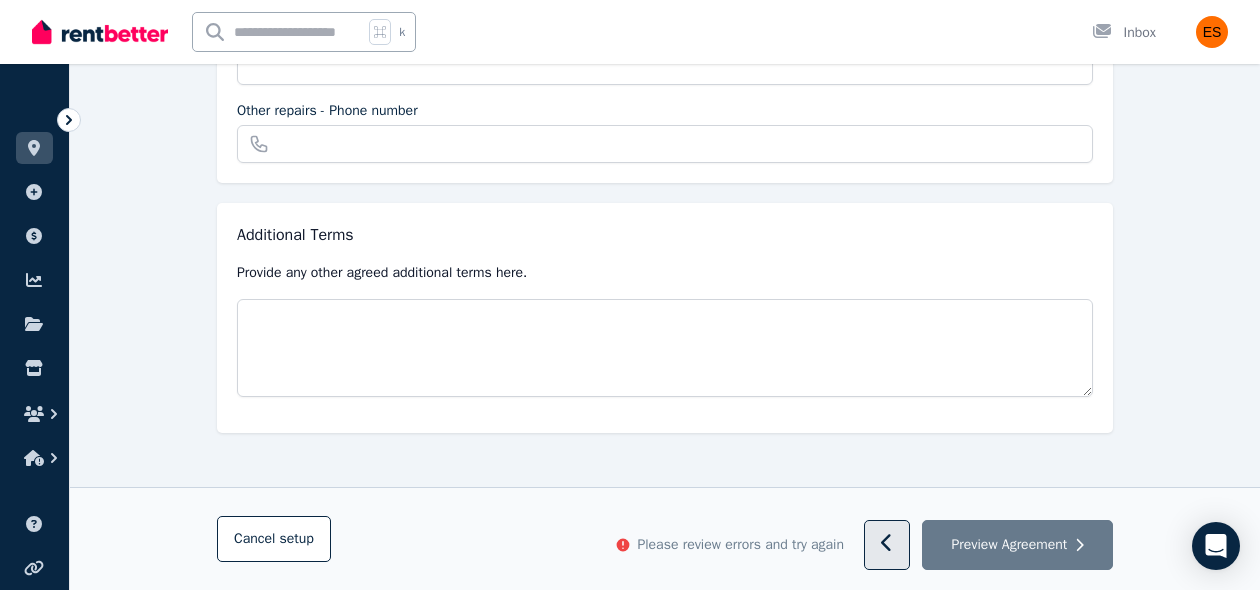 click at bounding box center [887, 546] 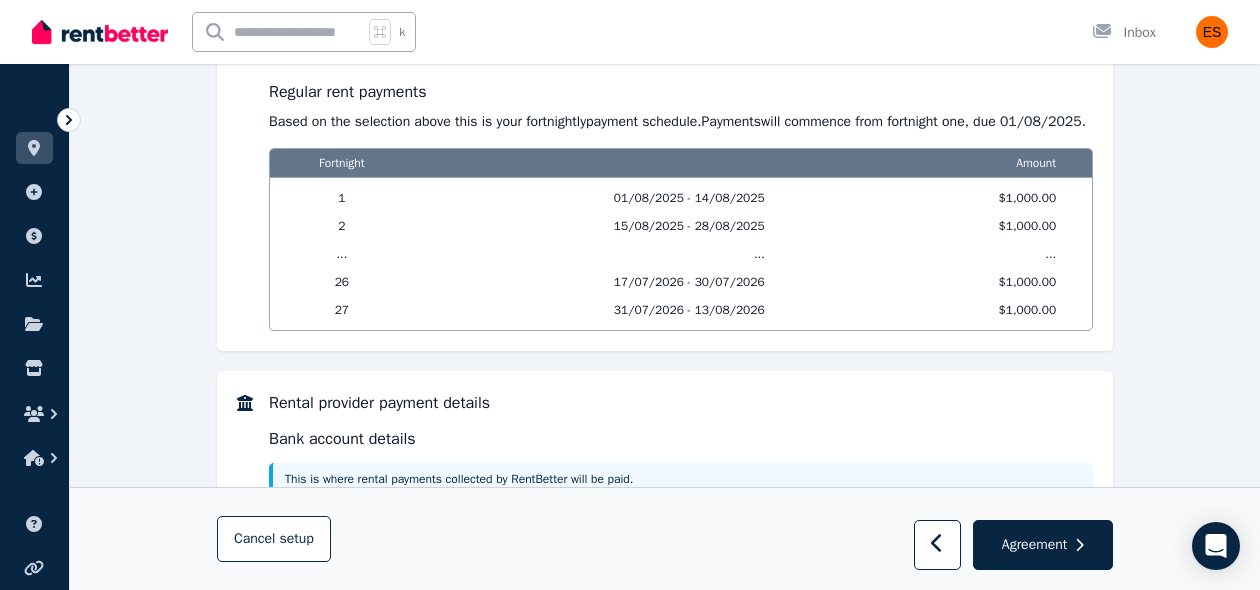 scroll, scrollTop: 1719, scrollLeft: 0, axis: vertical 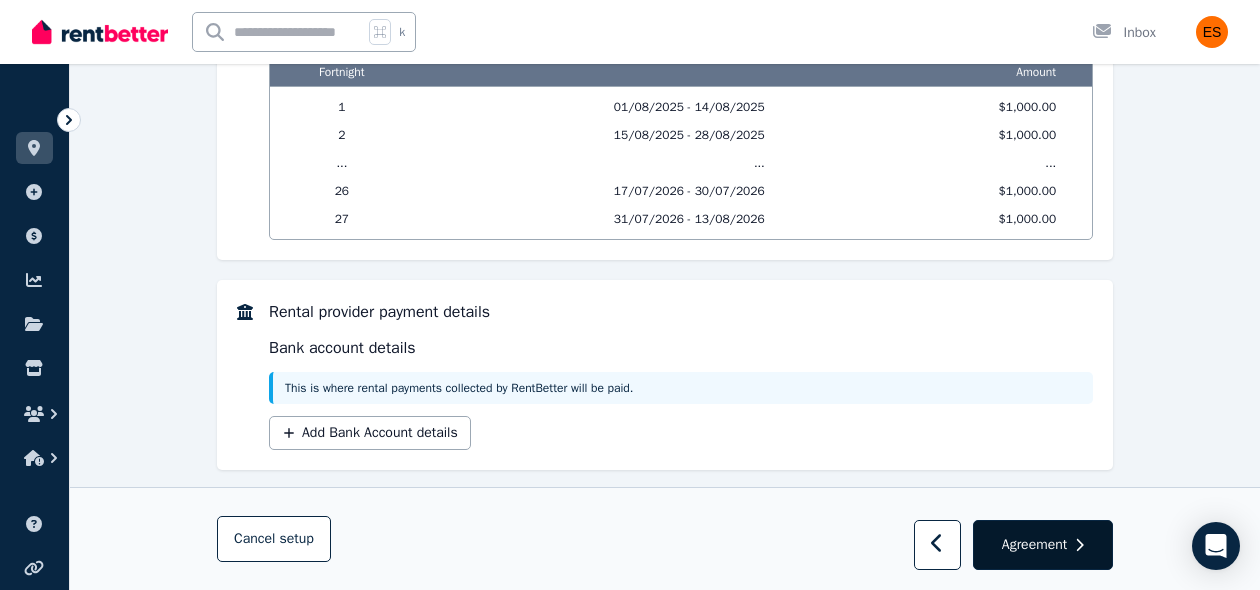 click on "Agreement" at bounding box center (1034, 545) 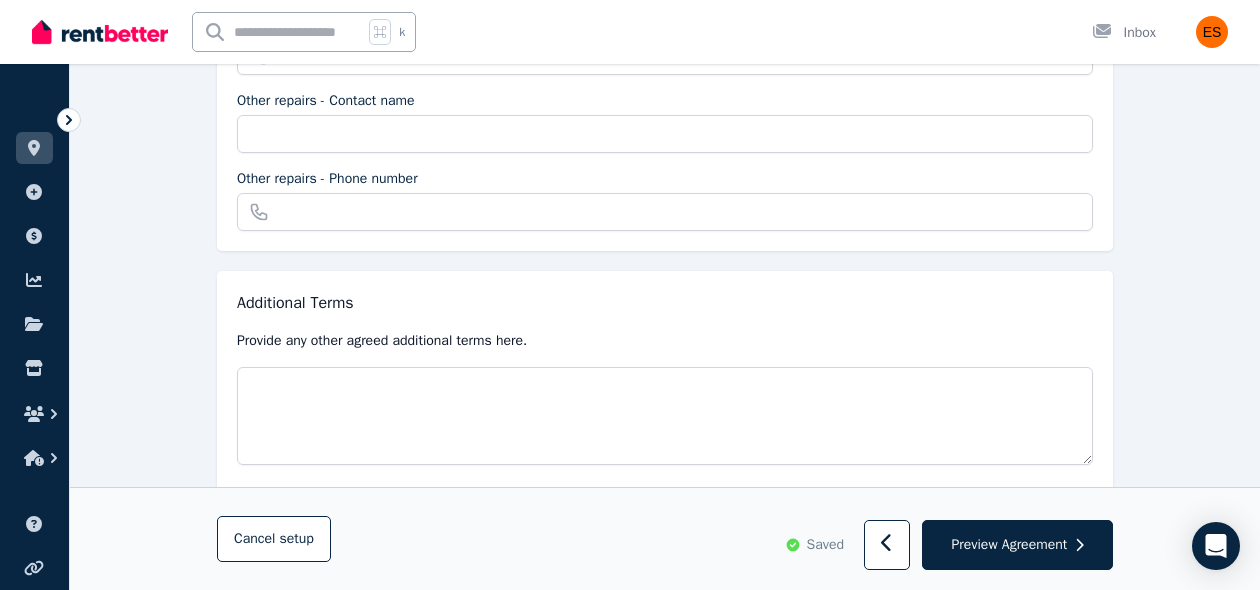 scroll, scrollTop: 827, scrollLeft: 0, axis: vertical 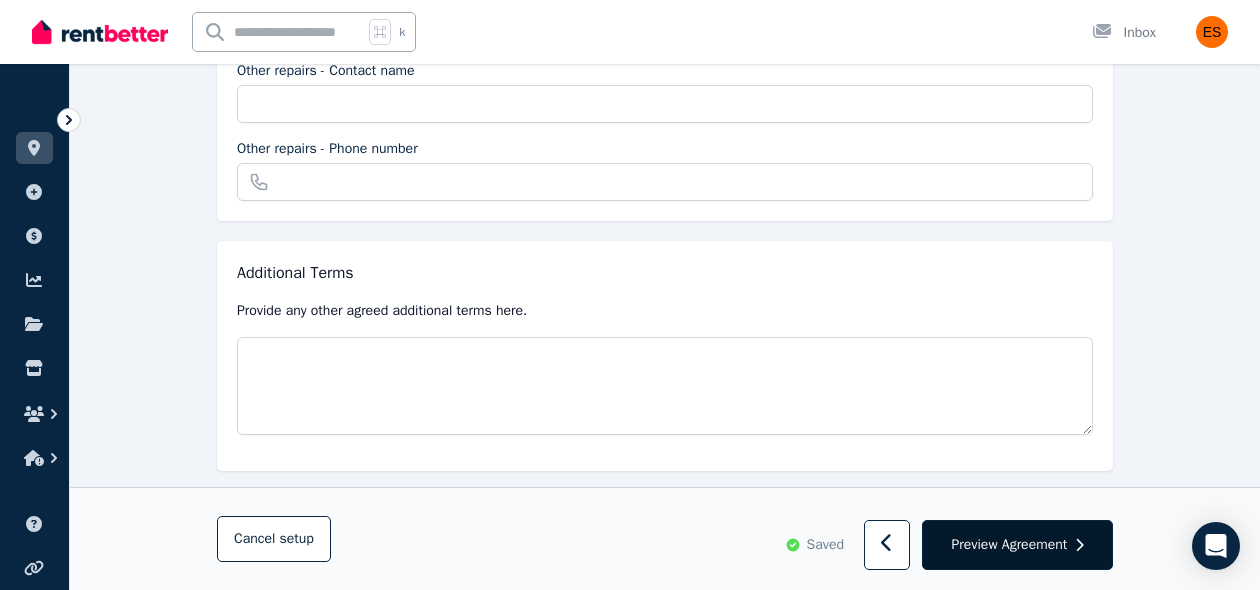 click on "Preview Agreement" at bounding box center [1009, 545] 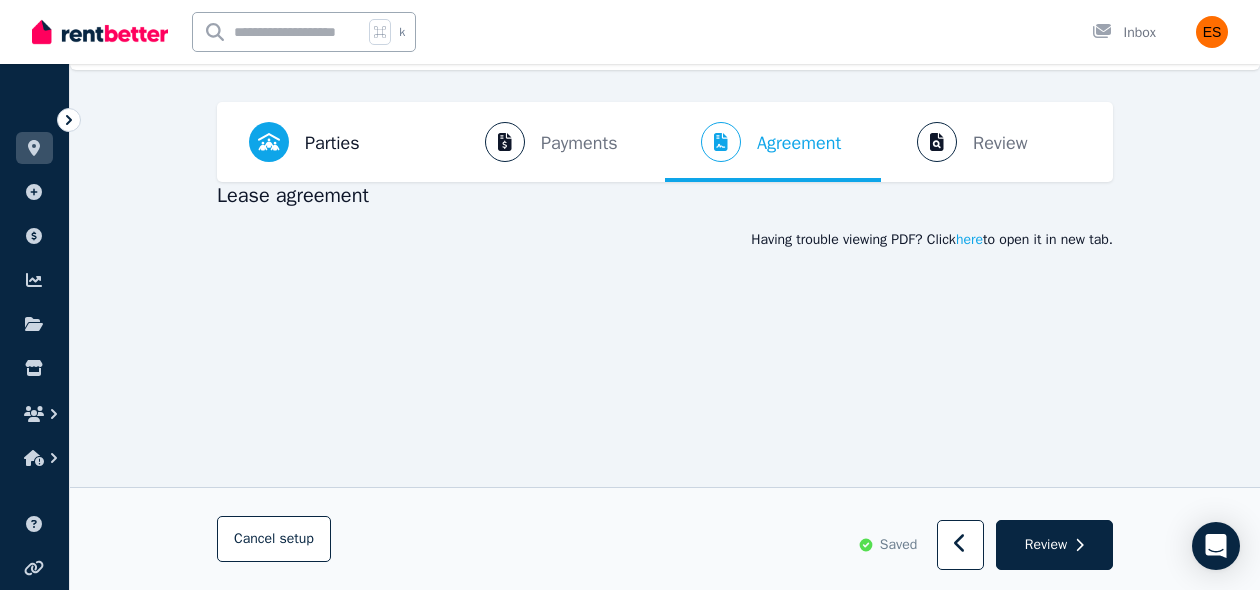 scroll, scrollTop: 48, scrollLeft: 0, axis: vertical 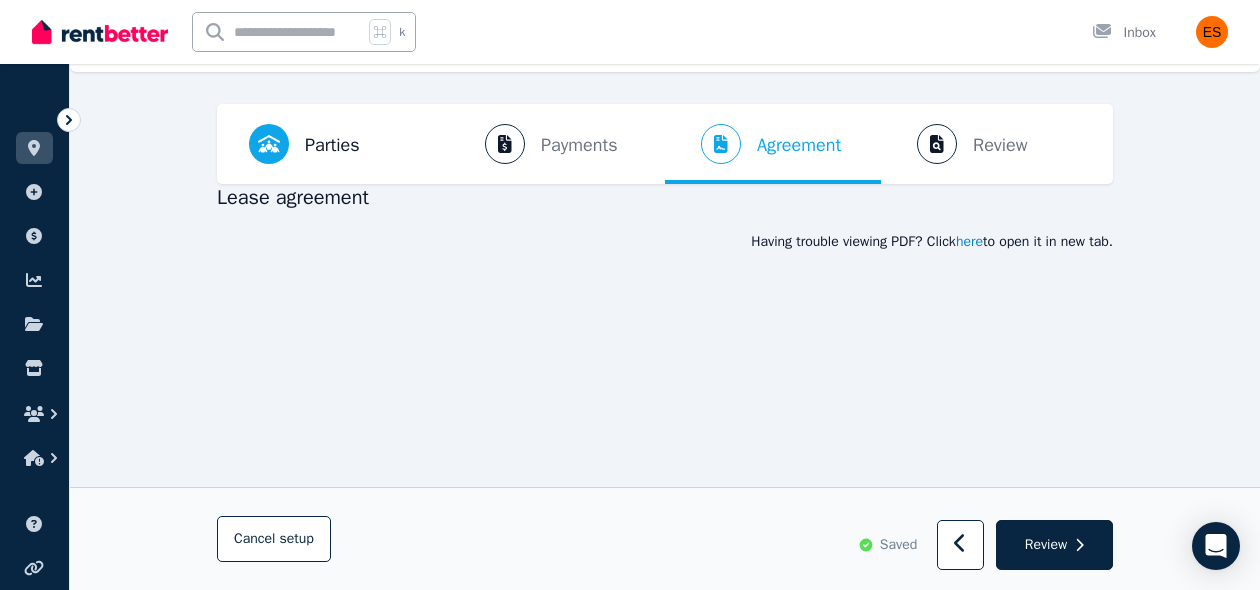 click on "here" at bounding box center (969, 242) 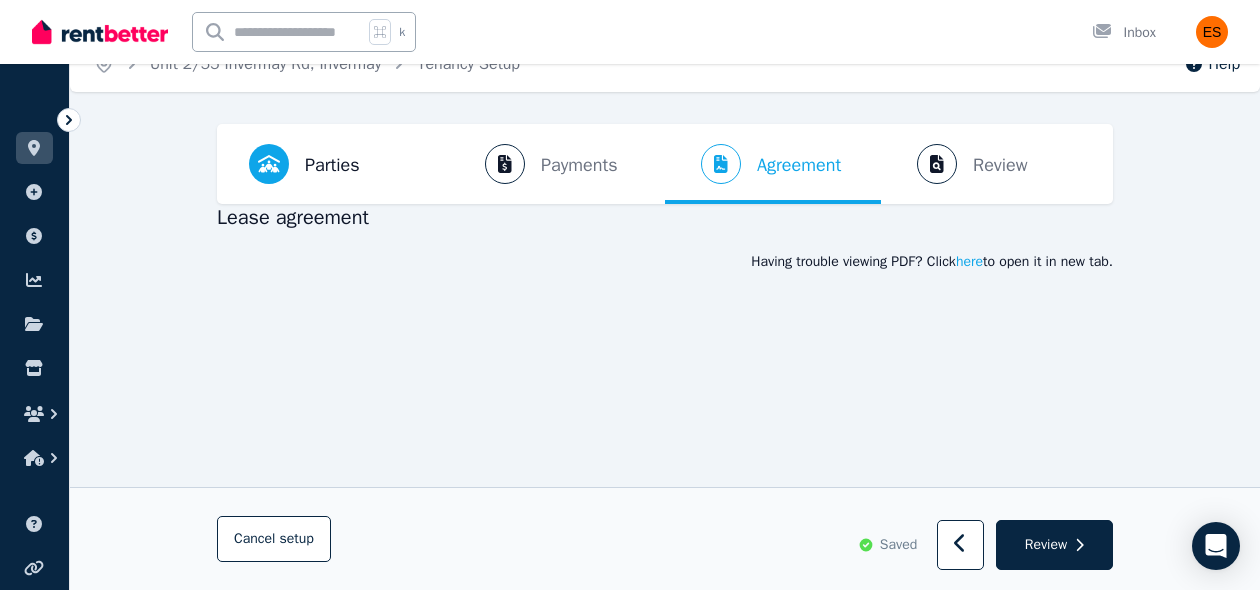 scroll, scrollTop: 0, scrollLeft: 0, axis: both 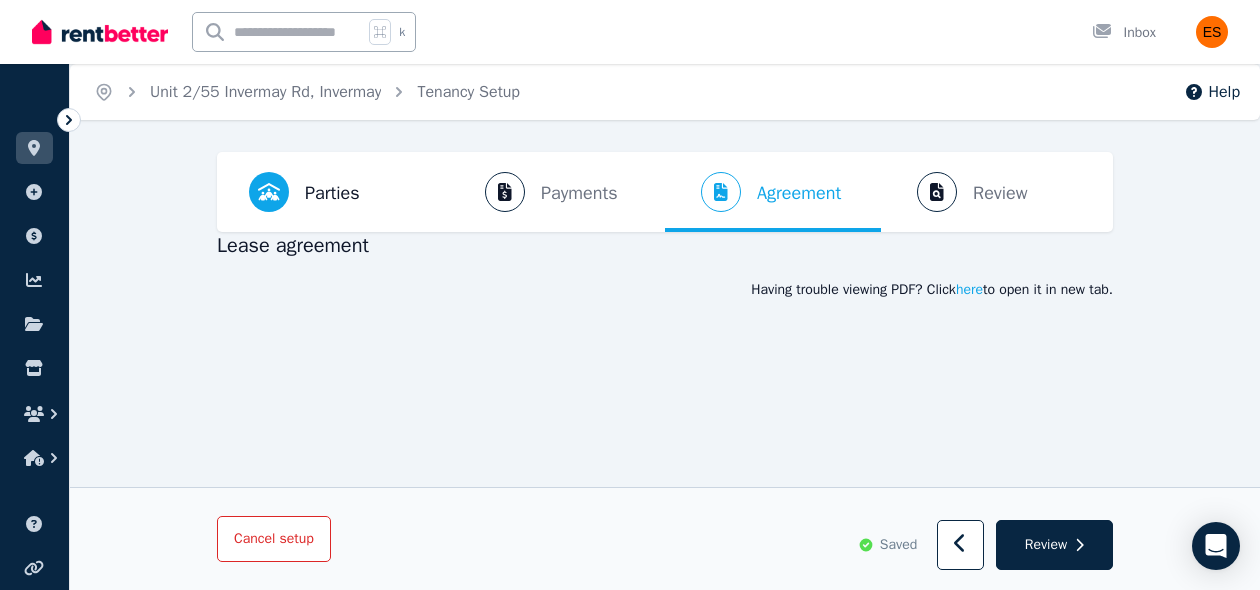click on "Cancel setup" at bounding box center (274, 538) 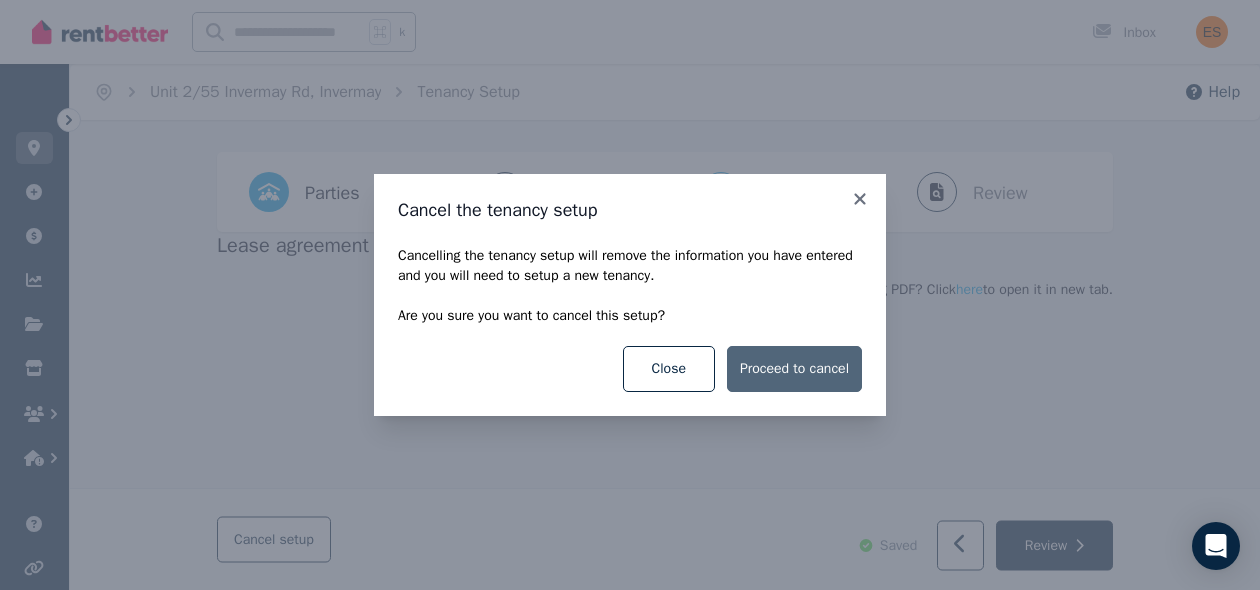 click on "Proceed to cancel" at bounding box center (794, 369) 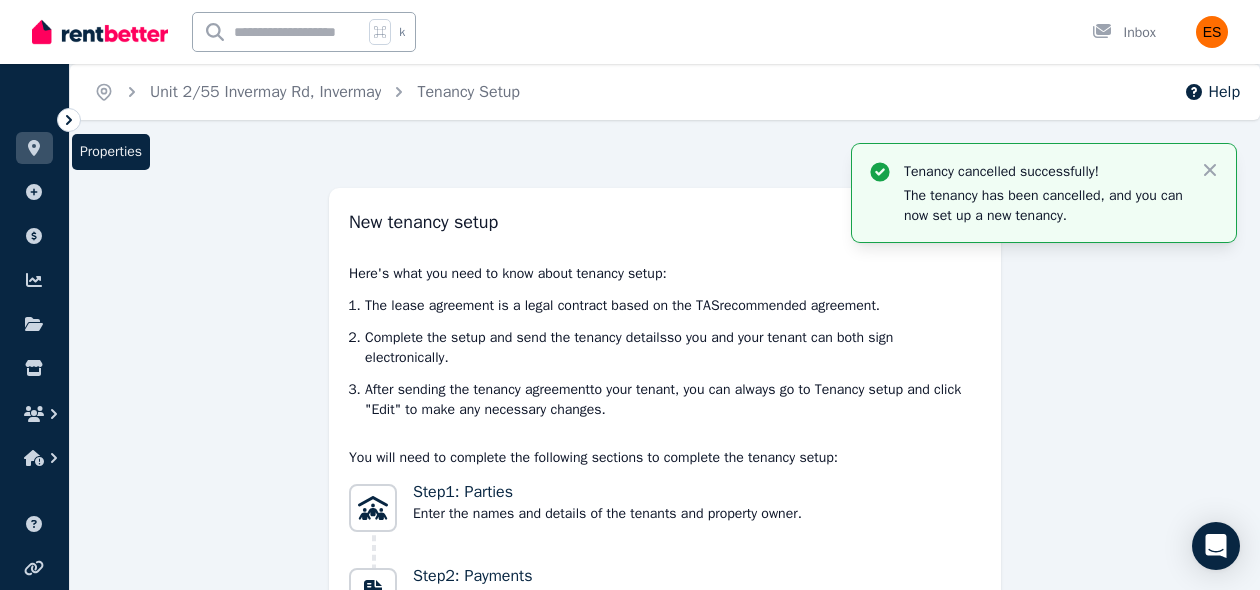 click 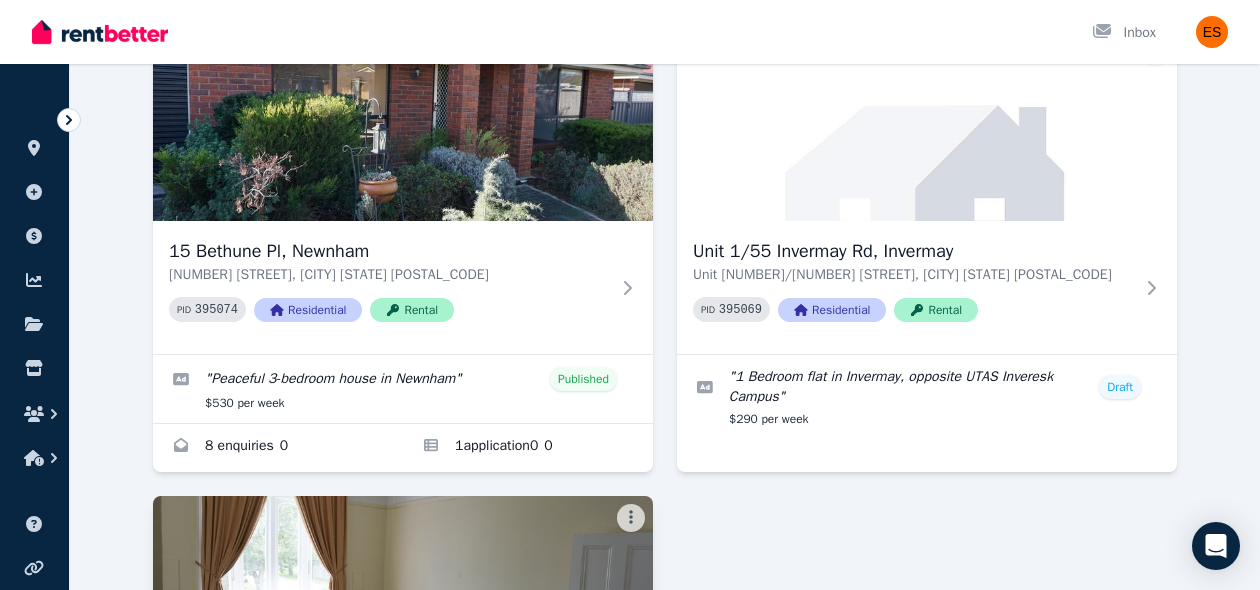 scroll, scrollTop: 172, scrollLeft: 0, axis: vertical 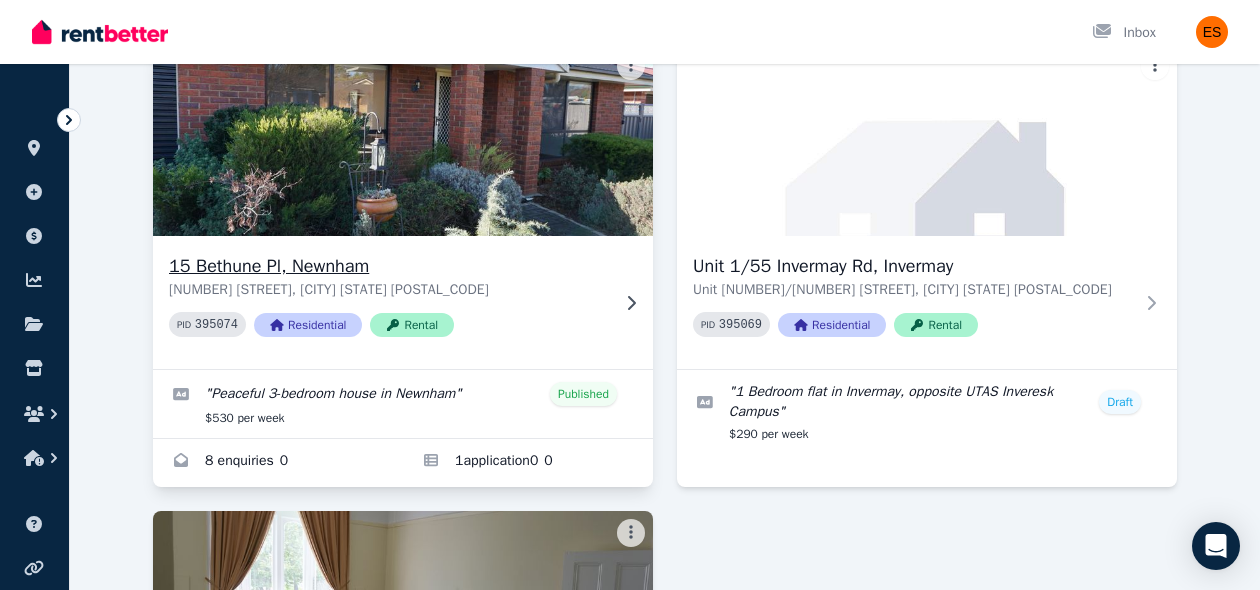 click on "[NUMBER] [STREET], [CITY] [NUMBER] [STREET], [CITY] [STATE] [POSTAL_CODE] PID   [NUMBER] Residential Rental" at bounding box center [403, 302] 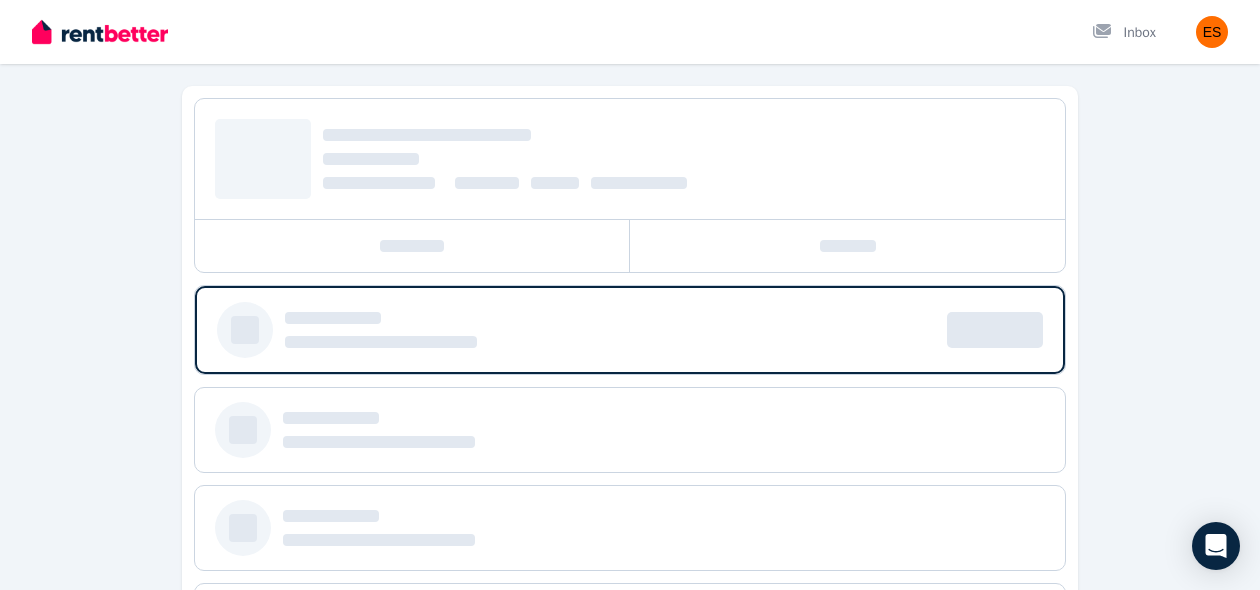 scroll, scrollTop: 0, scrollLeft: 0, axis: both 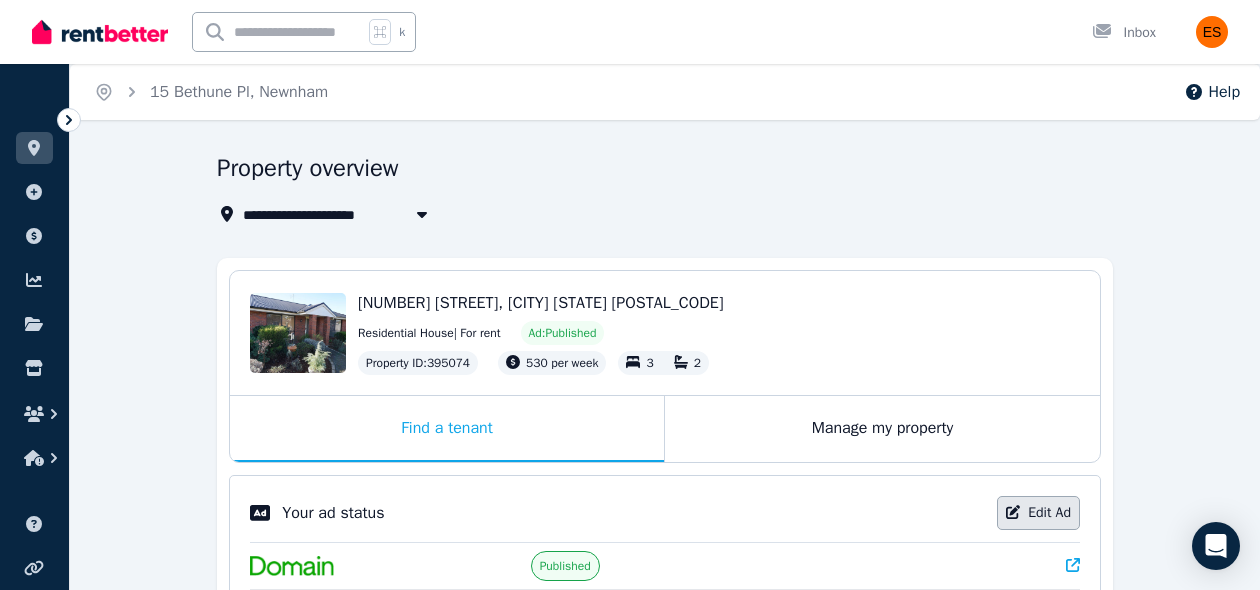 click on "Edit Ad" at bounding box center (1038, 513) 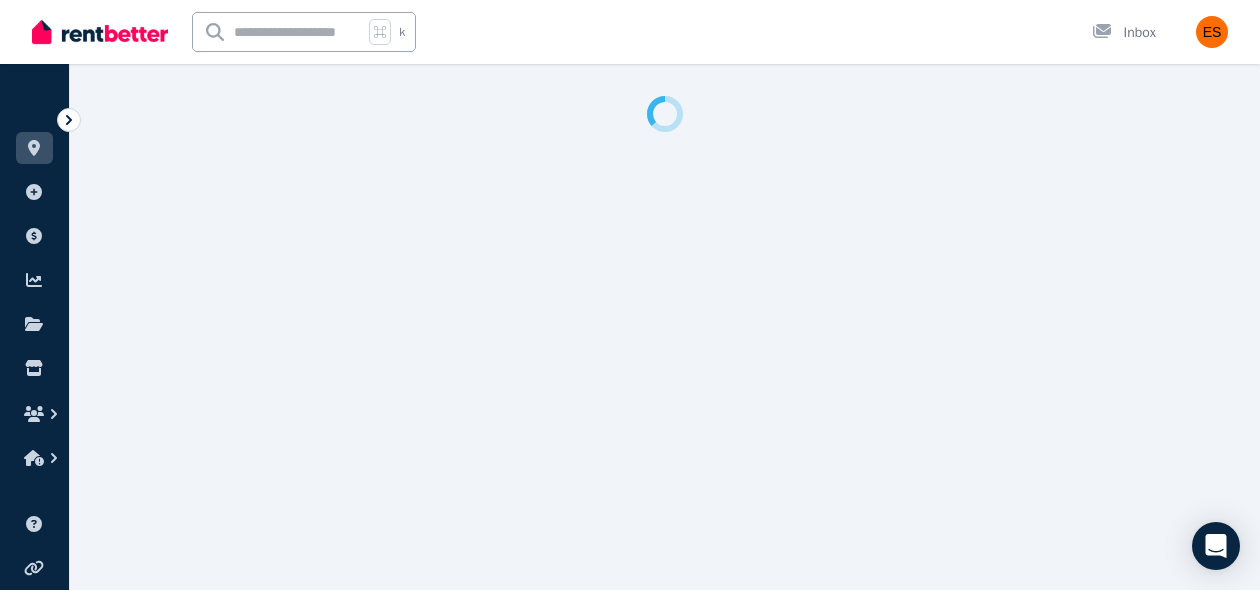 select on "***" 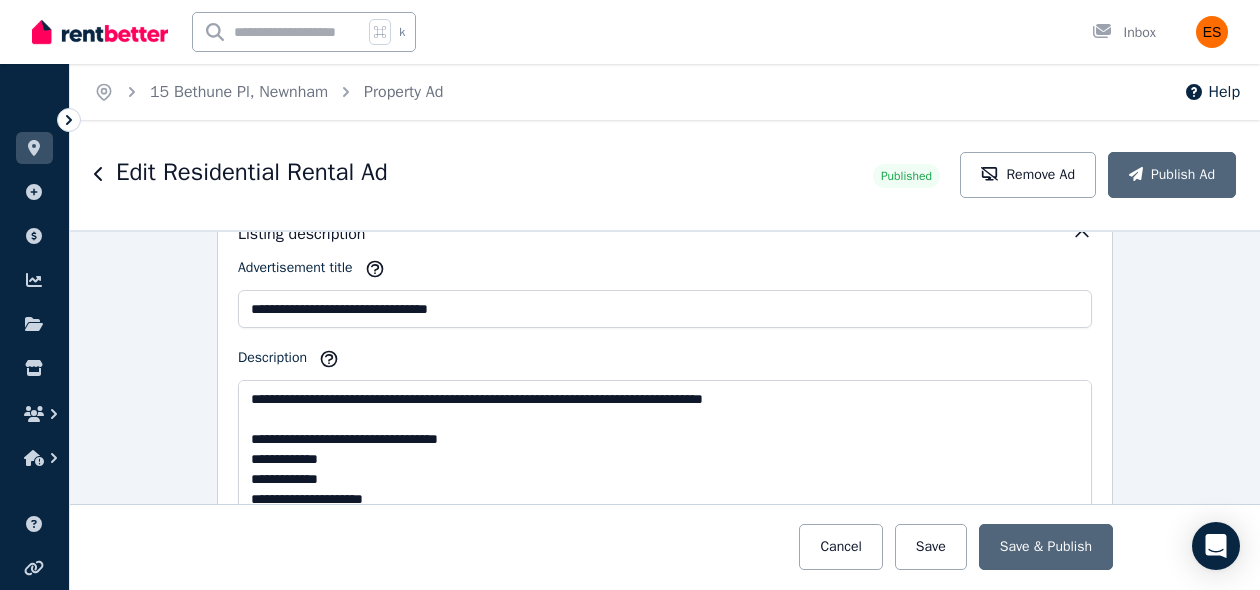 scroll, scrollTop: 1298, scrollLeft: 0, axis: vertical 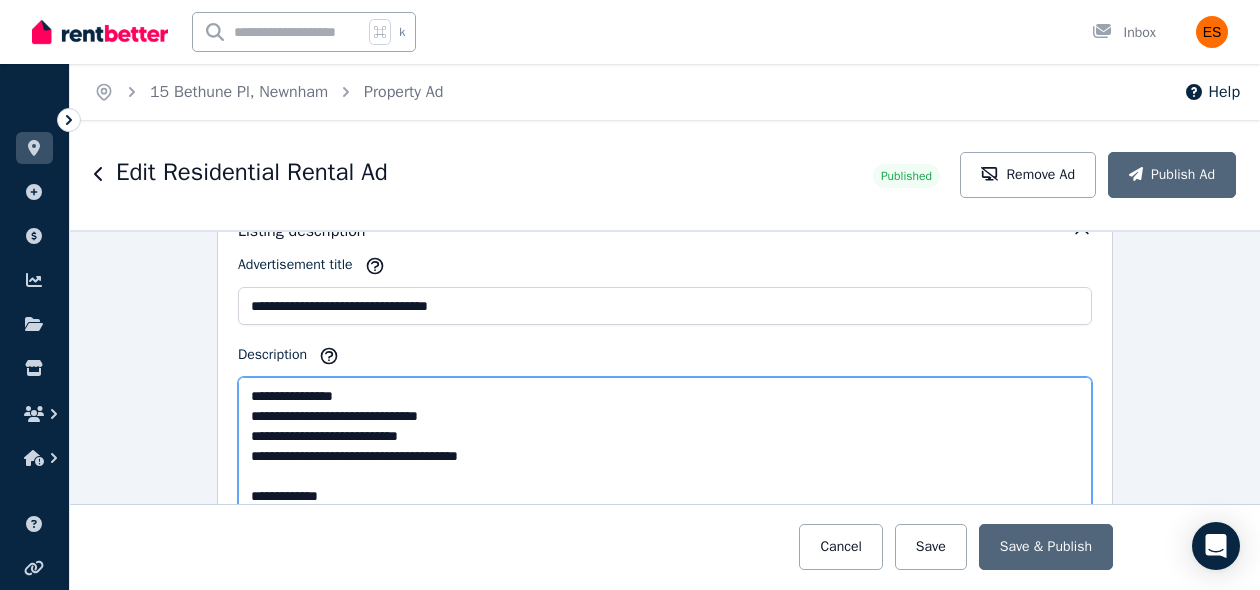 click on "**********" at bounding box center (665, 446) 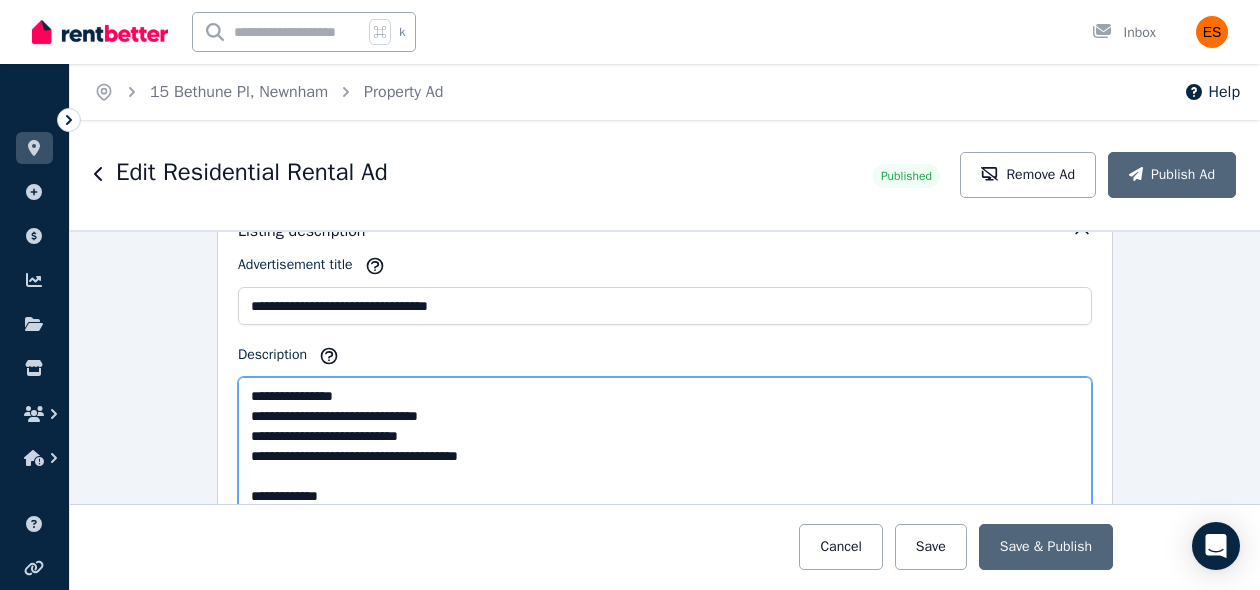 drag, startPoint x: 342, startPoint y: 458, endPoint x: 264, endPoint y: 459, distance: 78.00641 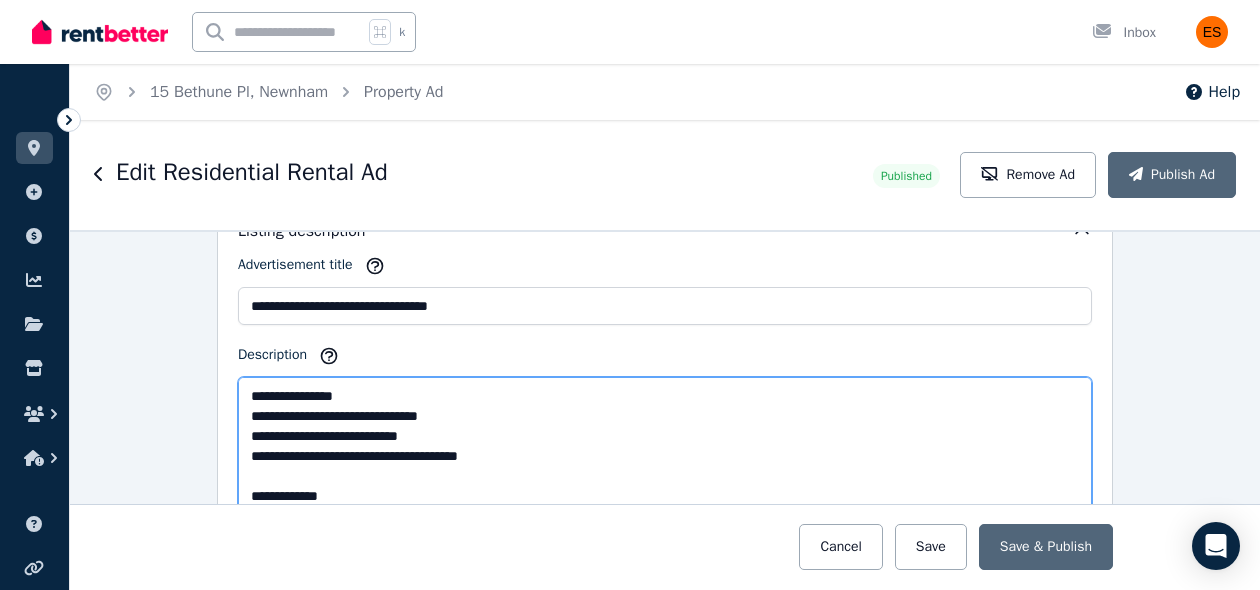 click on "**********" at bounding box center (665, 446) 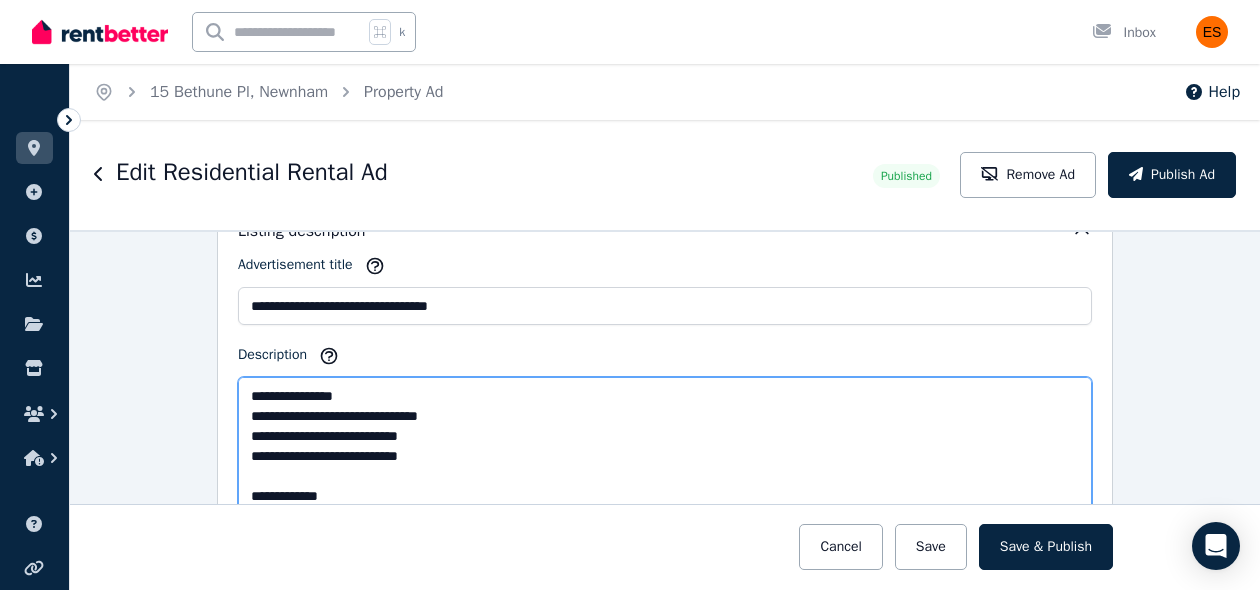 click on "**********" at bounding box center (665, 446) 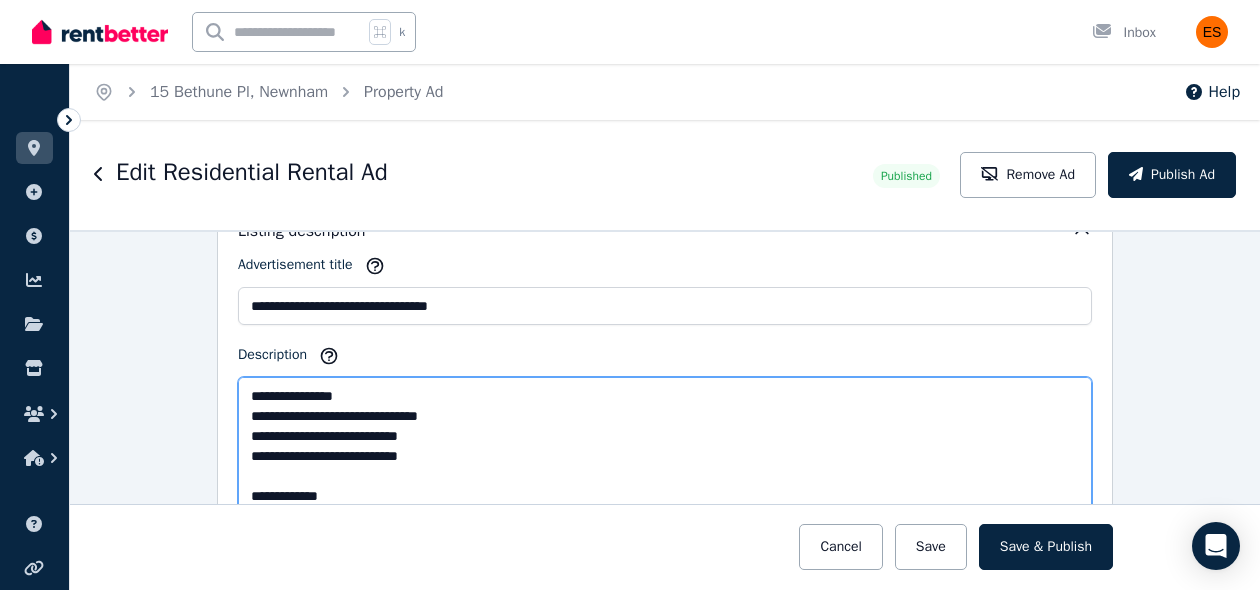 drag, startPoint x: 464, startPoint y: 460, endPoint x: 397, endPoint y: 460, distance: 67 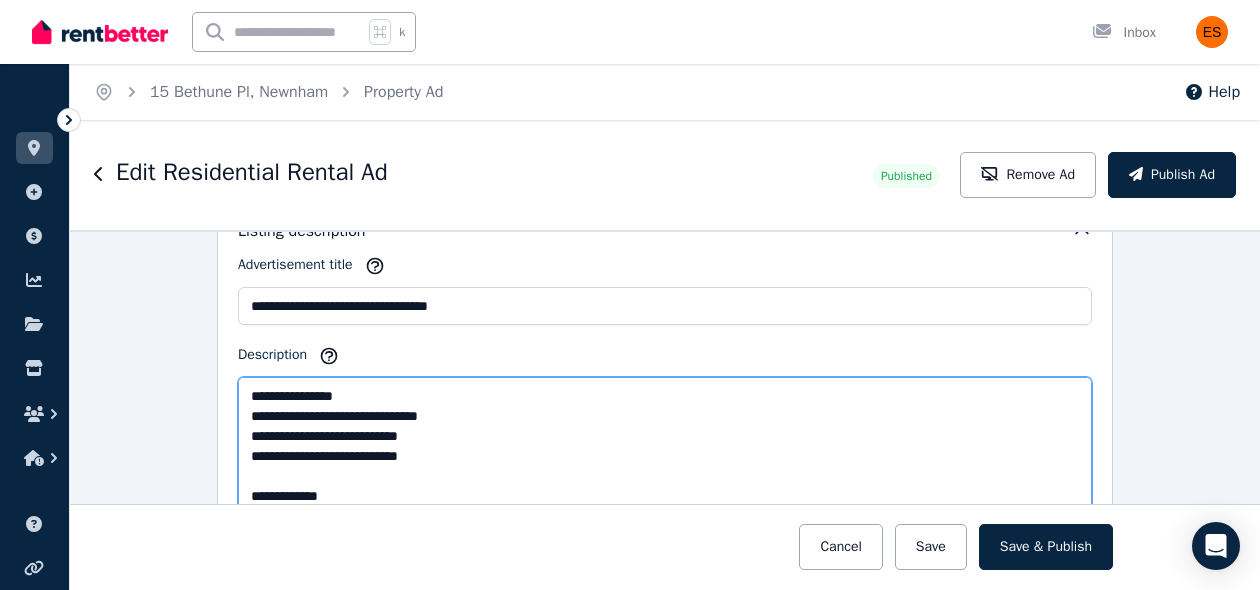 click on "**********" at bounding box center [665, 446] 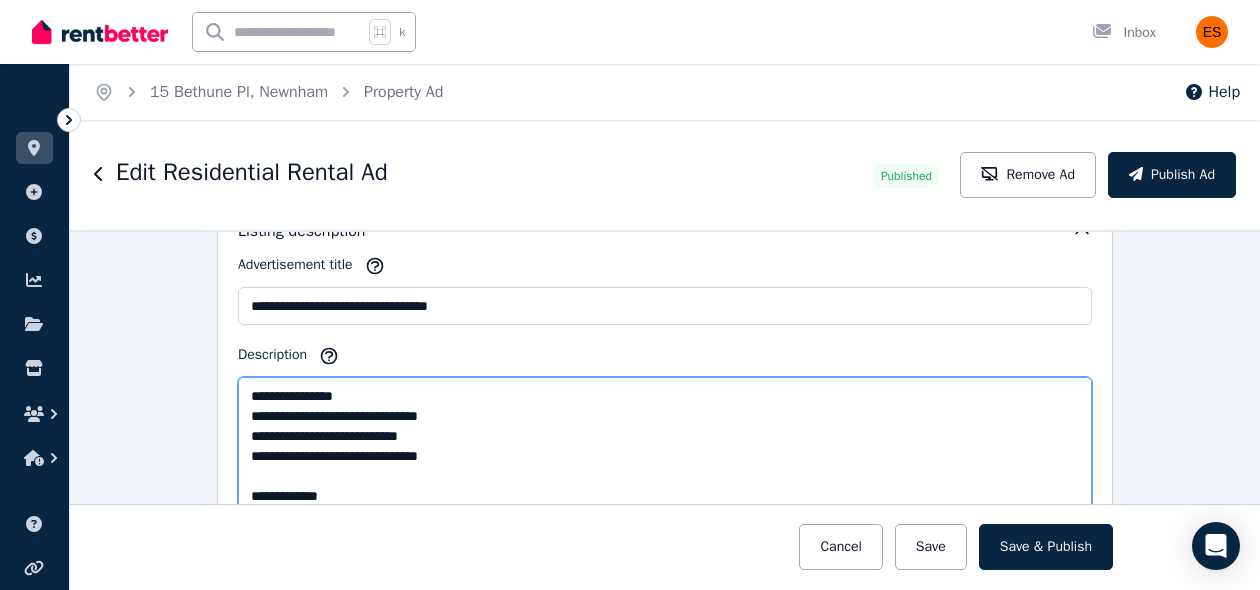 click on "**********" at bounding box center [665, 446] 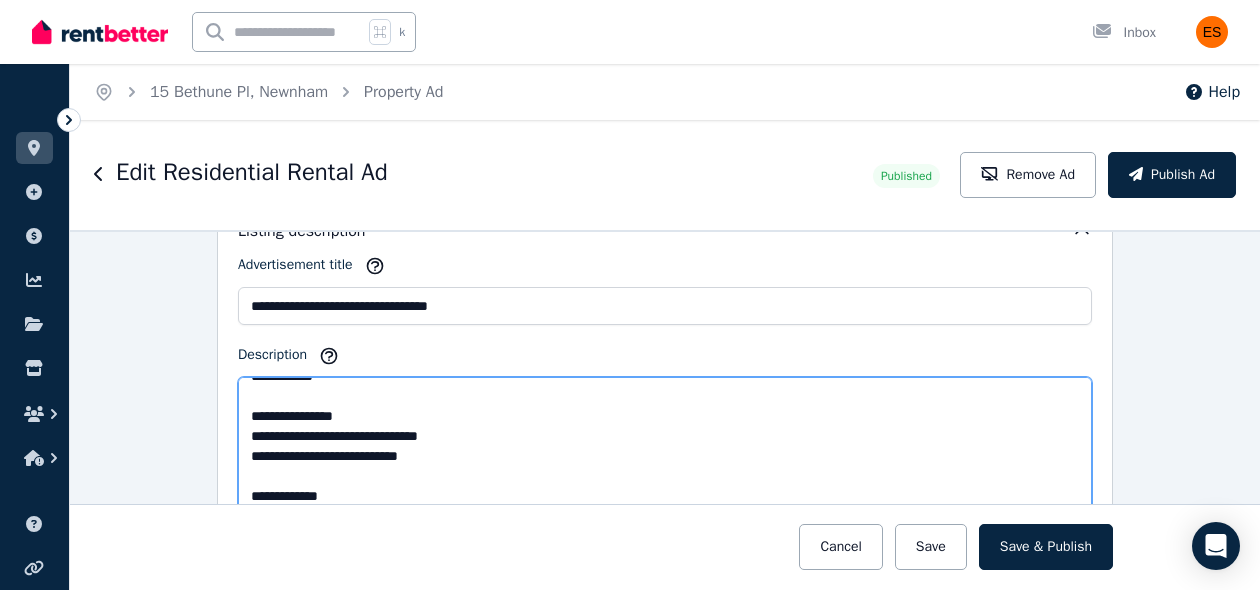 scroll, scrollTop: 260, scrollLeft: 0, axis: vertical 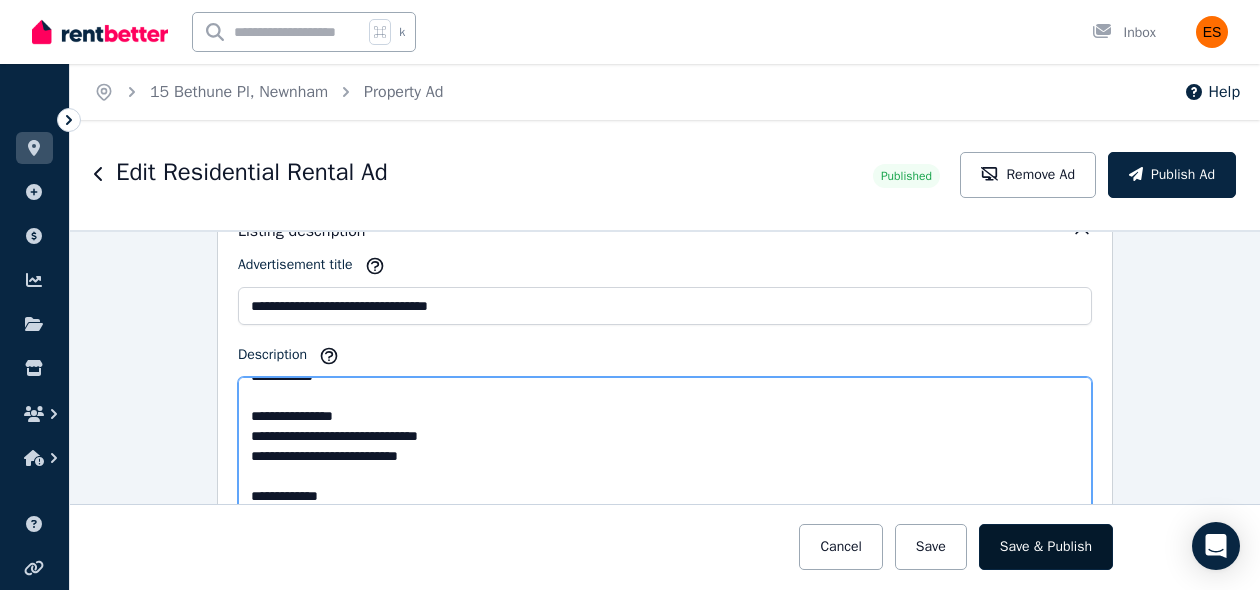 type on "**********" 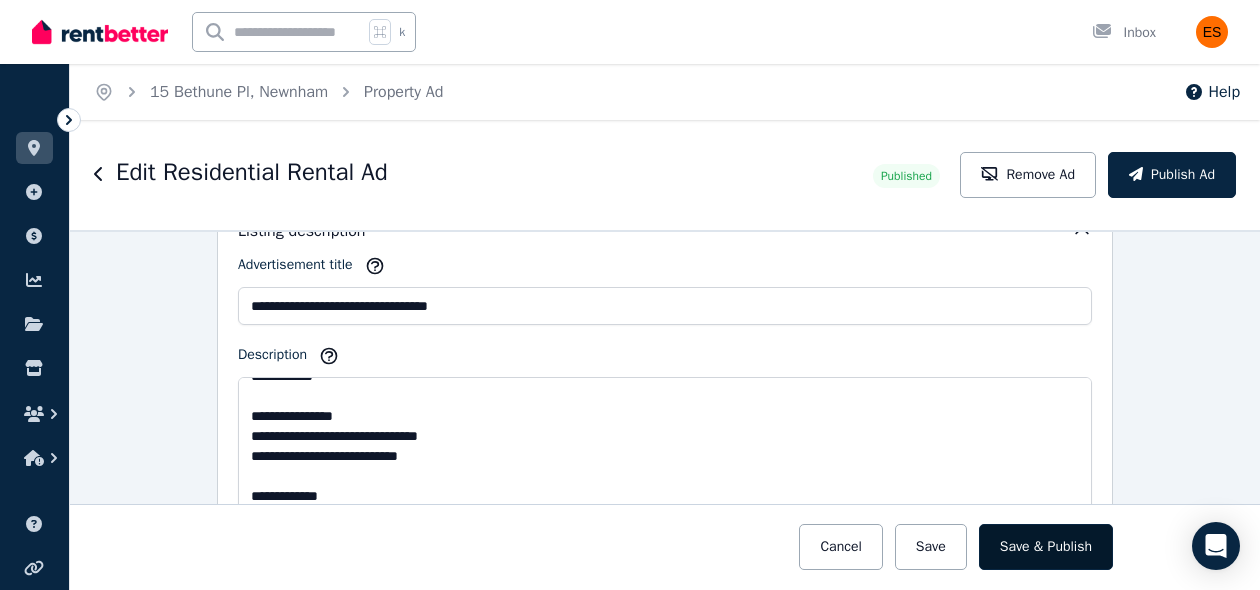 click on "Save & Publish" at bounding box center [1046, 547] 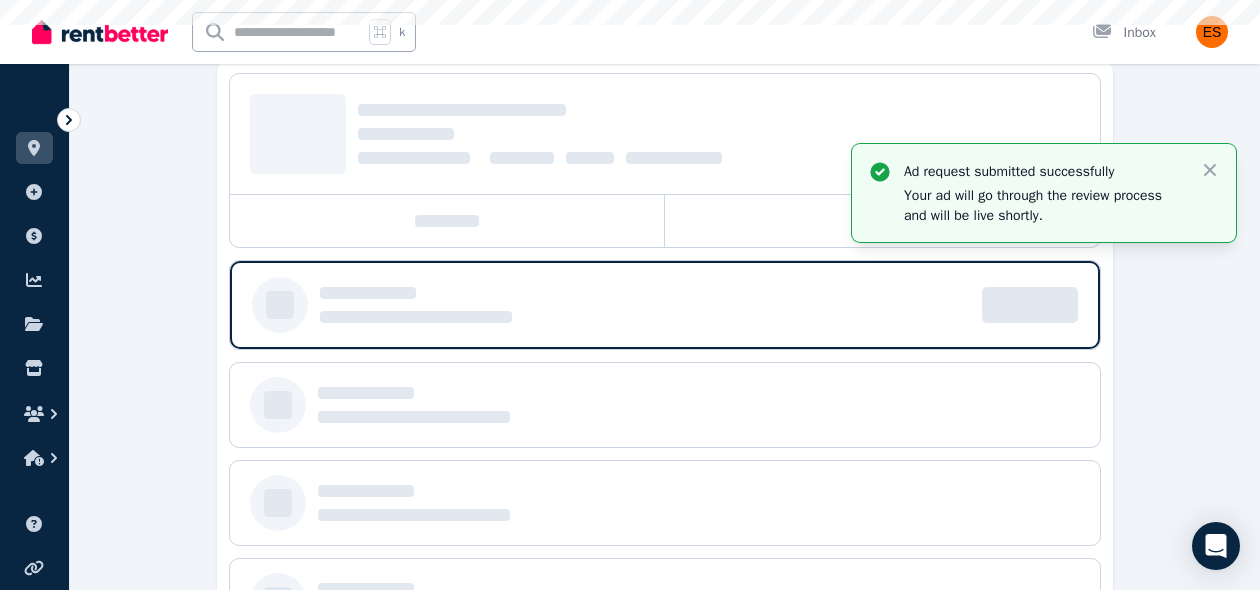 scroll, scrollTop: 200, scrollLeft: 0, axis: vertical 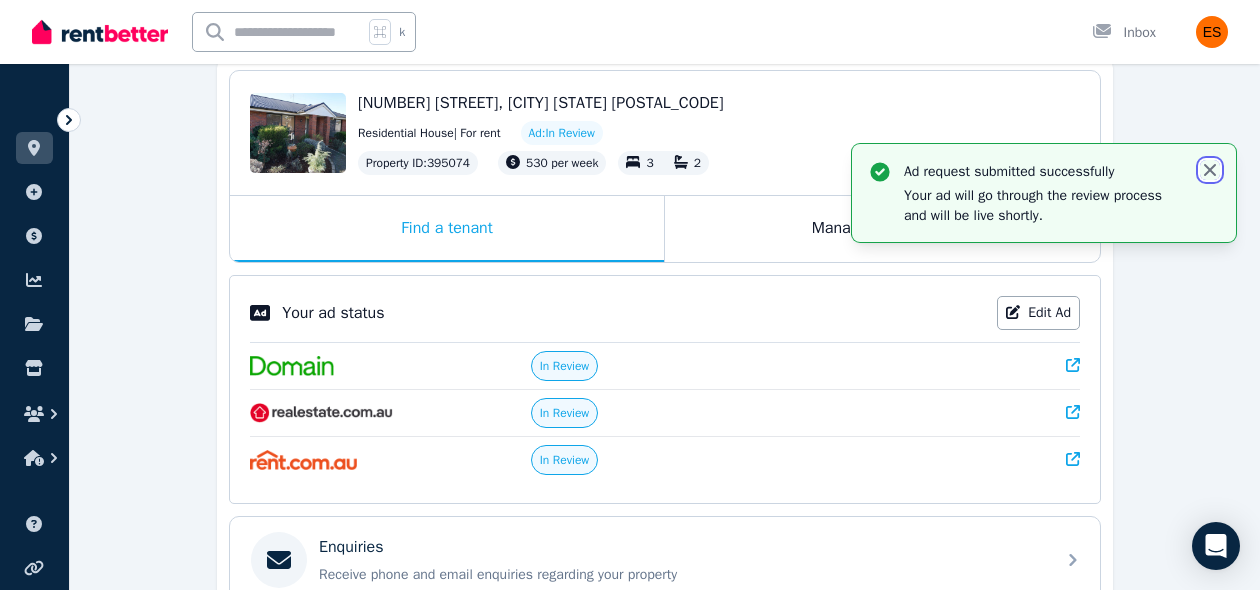 click 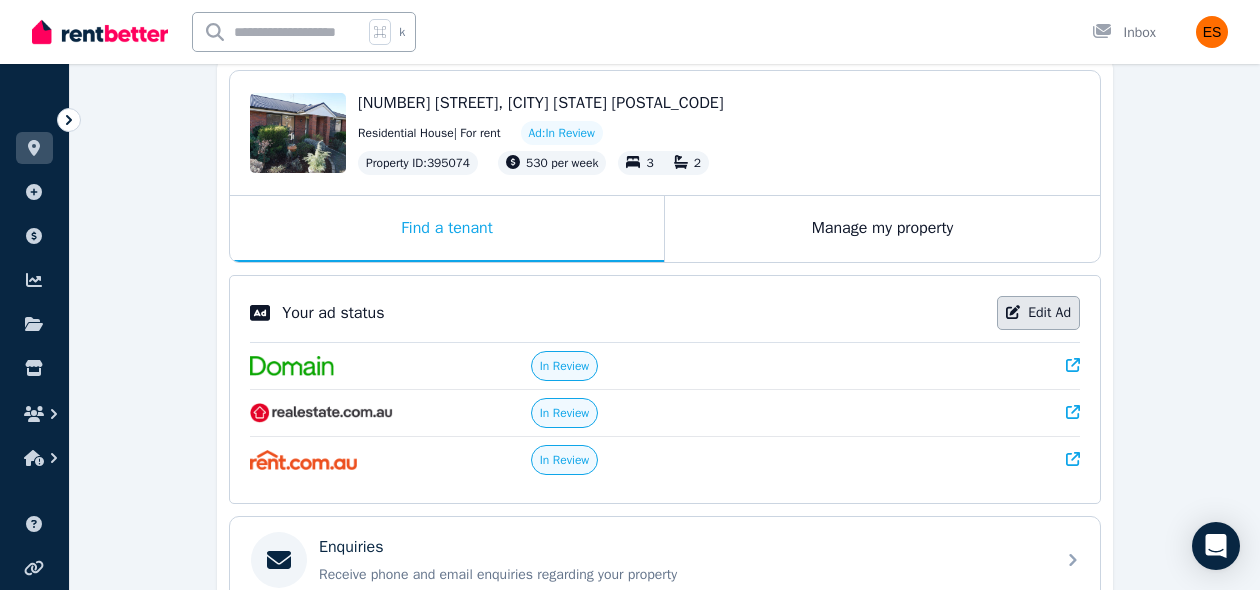 click on "Edit Ad" at bounding box center [1038, 313] 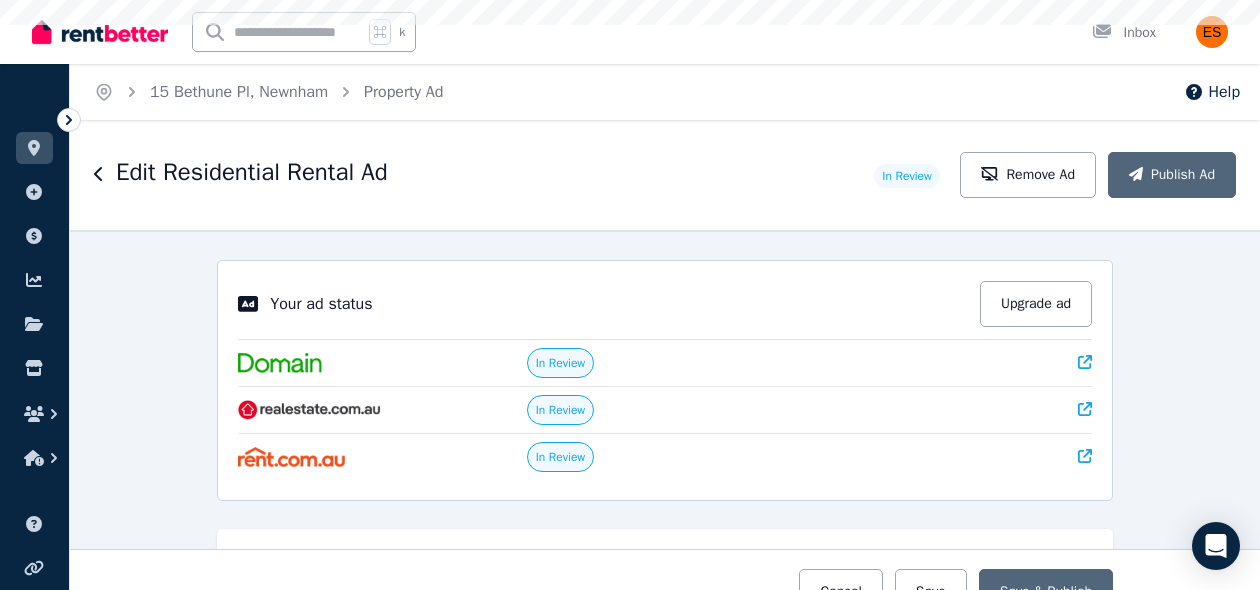 scroll, scrollTop: 0, scrollLeft: 0, axis: both 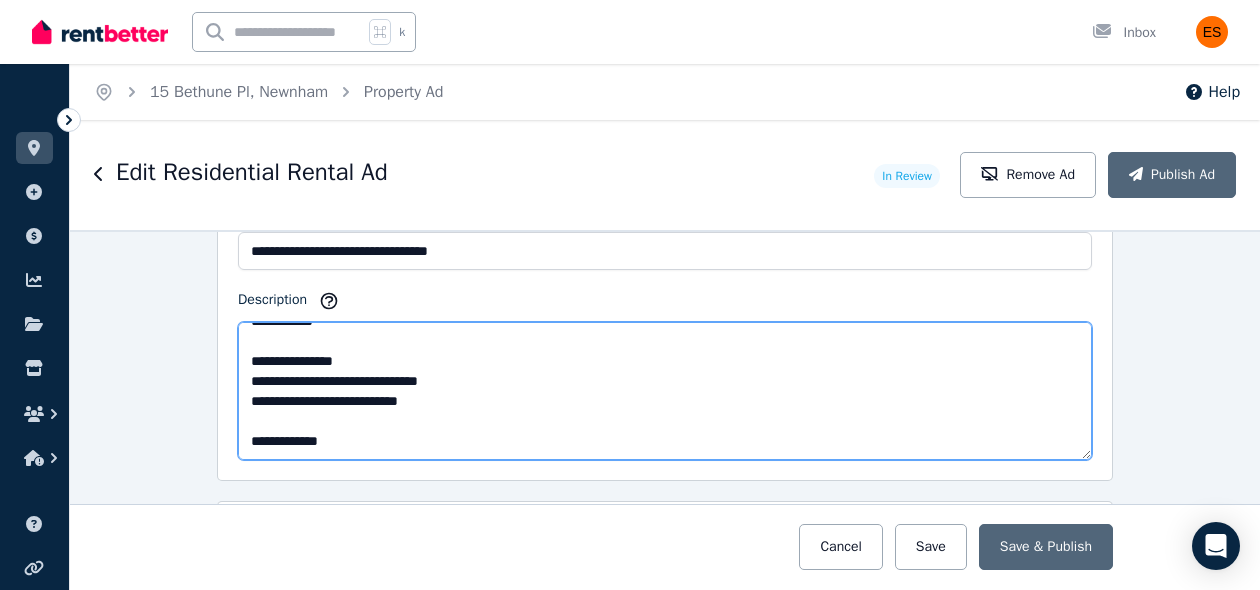 click on "**********" at bounding box center [665, 391] 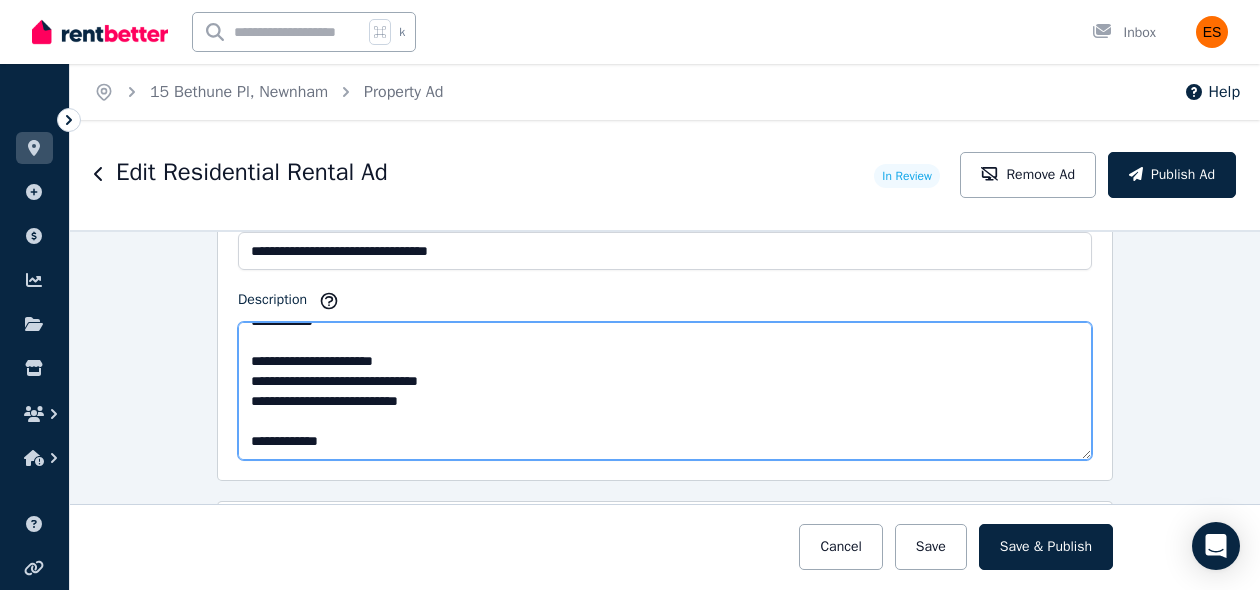 click on "**********" at bounding box center [665, 391] 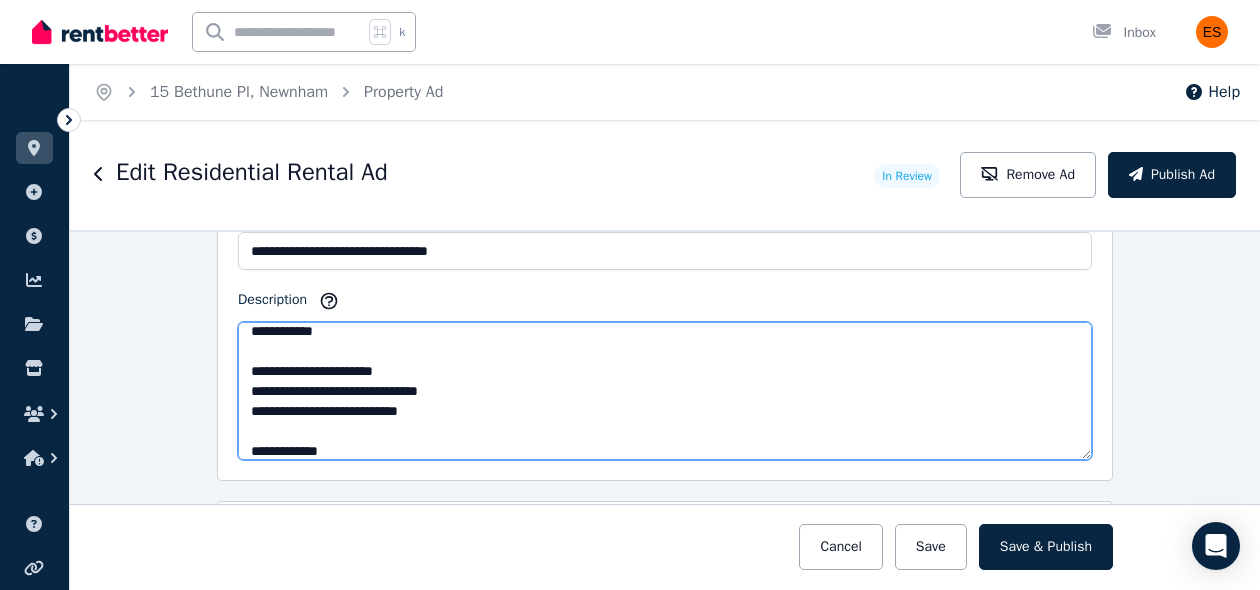 scroll, scrollTop: 252, scrollLeft: 0, axis: vertical 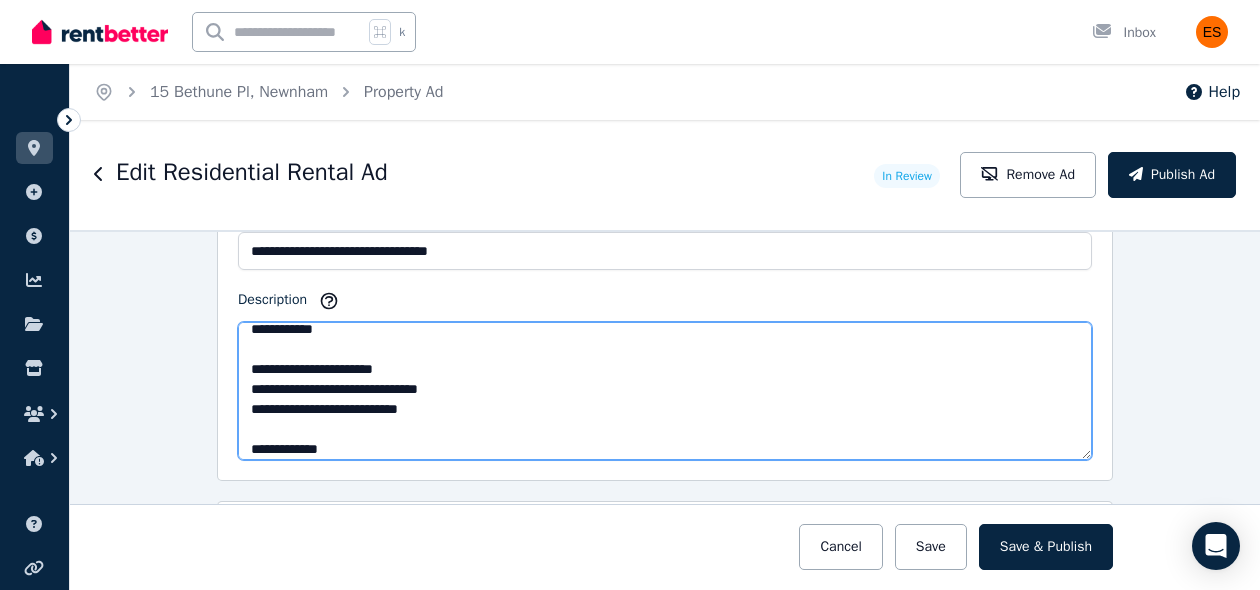 click on "**********" at bounding box center (665, 391) 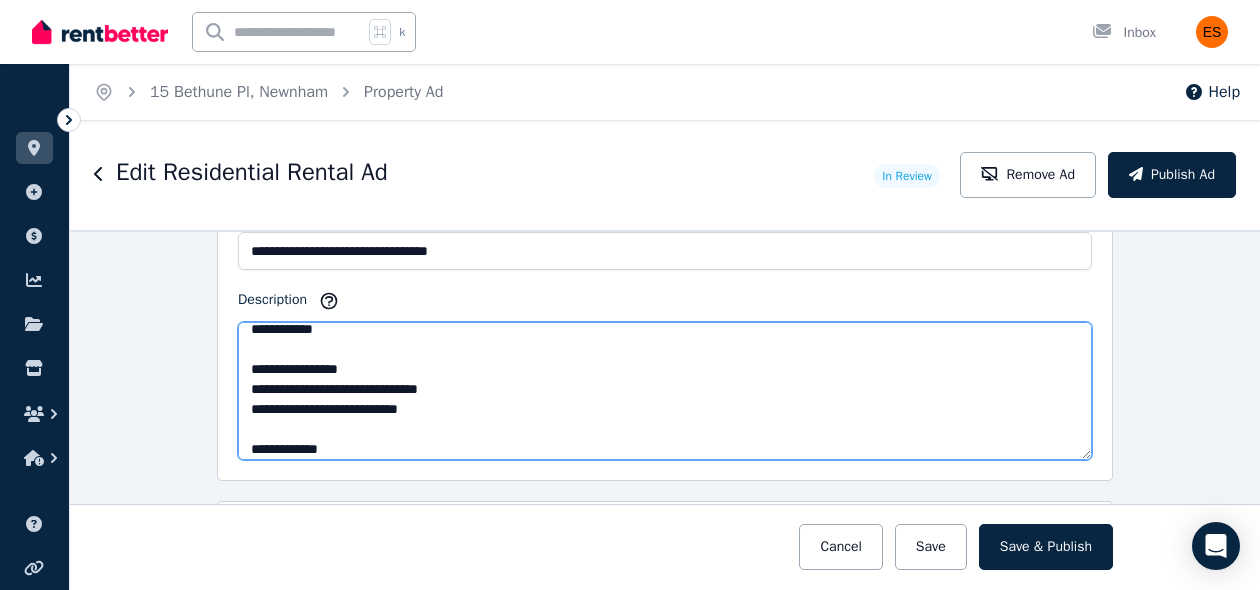 type on "**********" 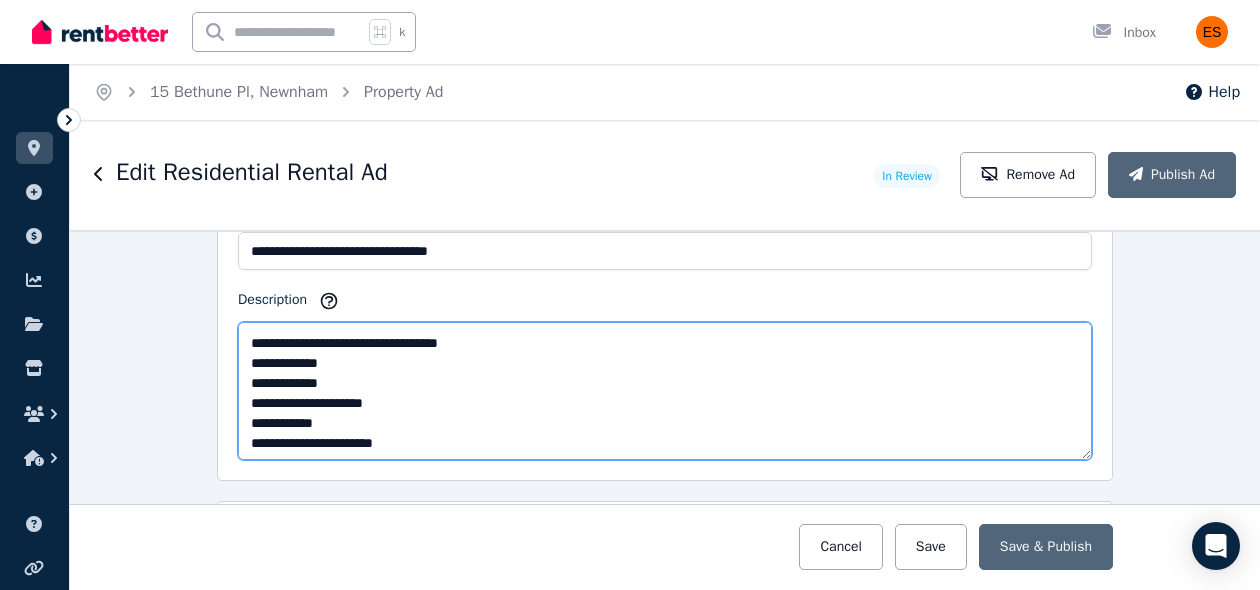 scroll, scrollTop: 0, scrollLeft: 0, axis: both 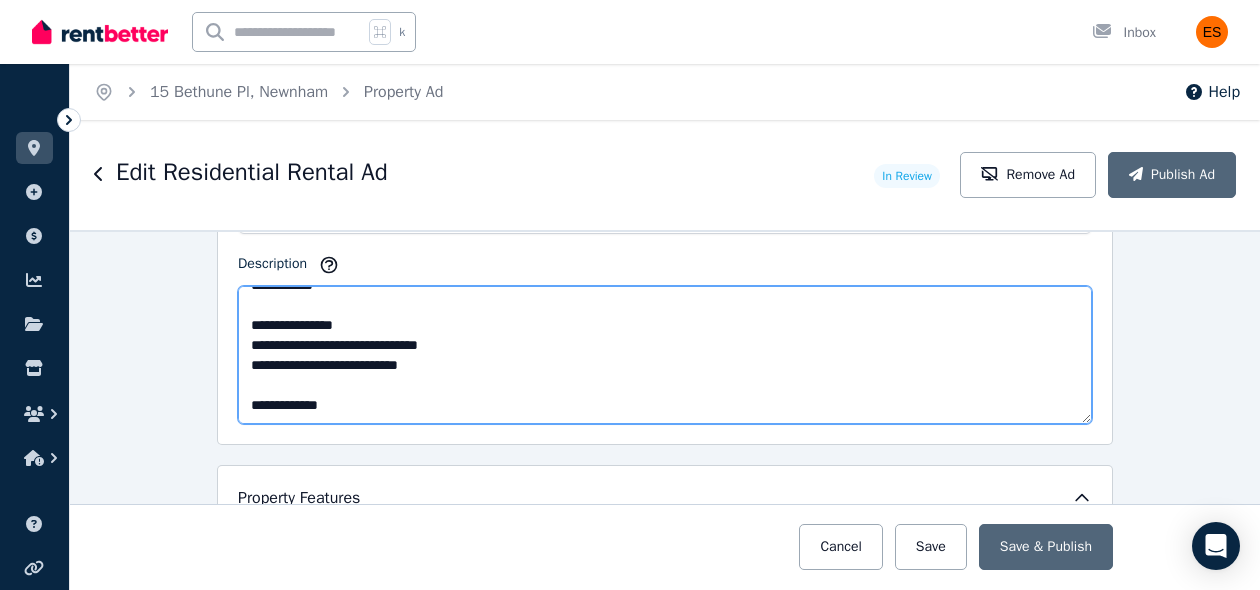 click on "**********" at bounding box center (665, 355) 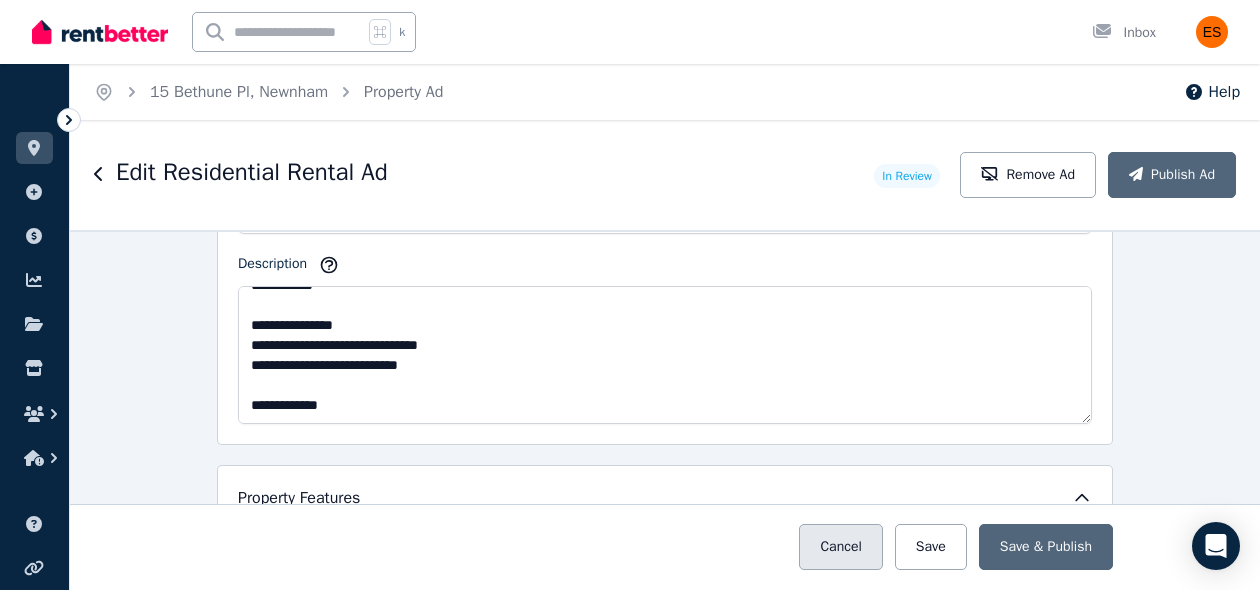 click on "Cancel" at bounding box center [840, 547] 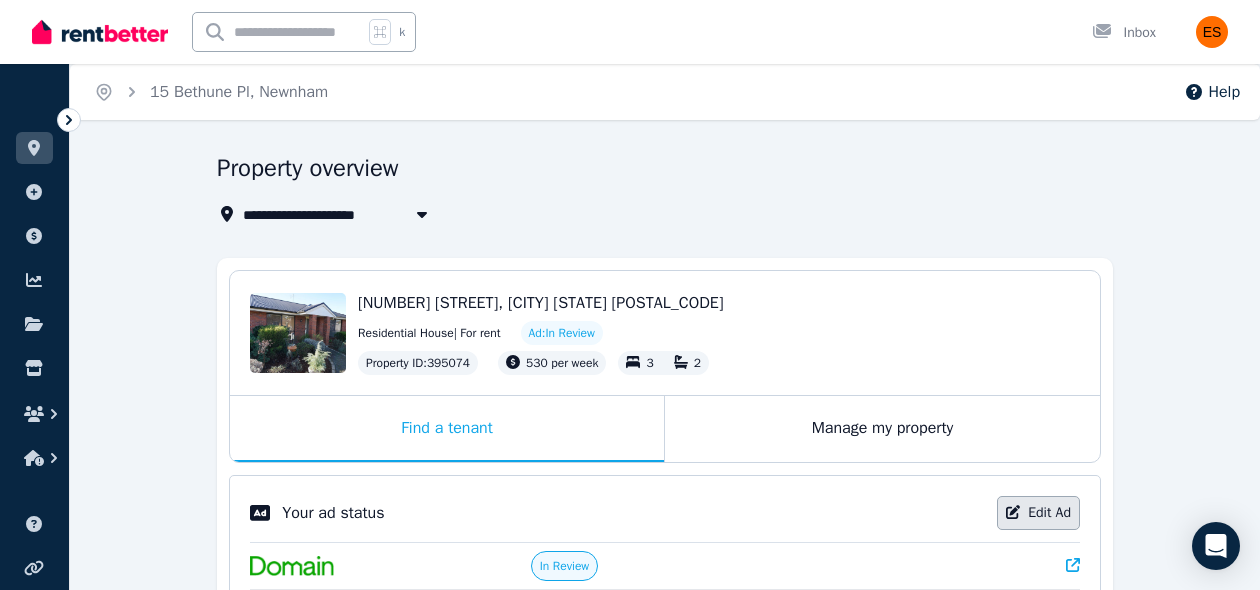 click on "Edit Ad" at bounding box center [1038, 513] 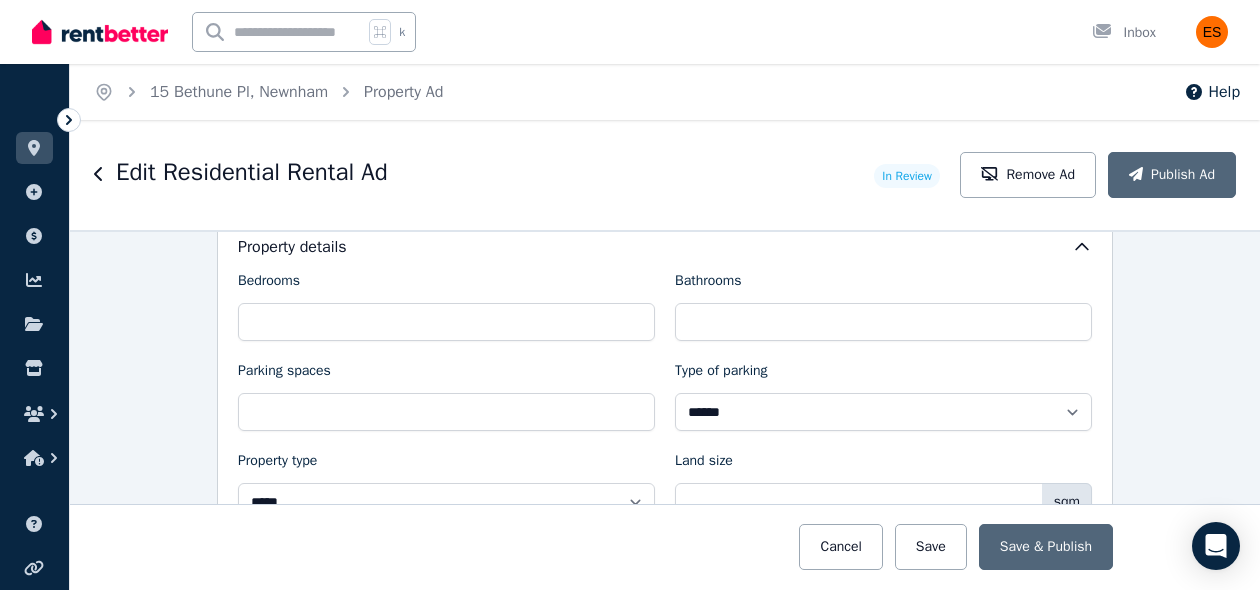 scroll, scrollTop: 976, scrollLeft: 0, axis: vertical 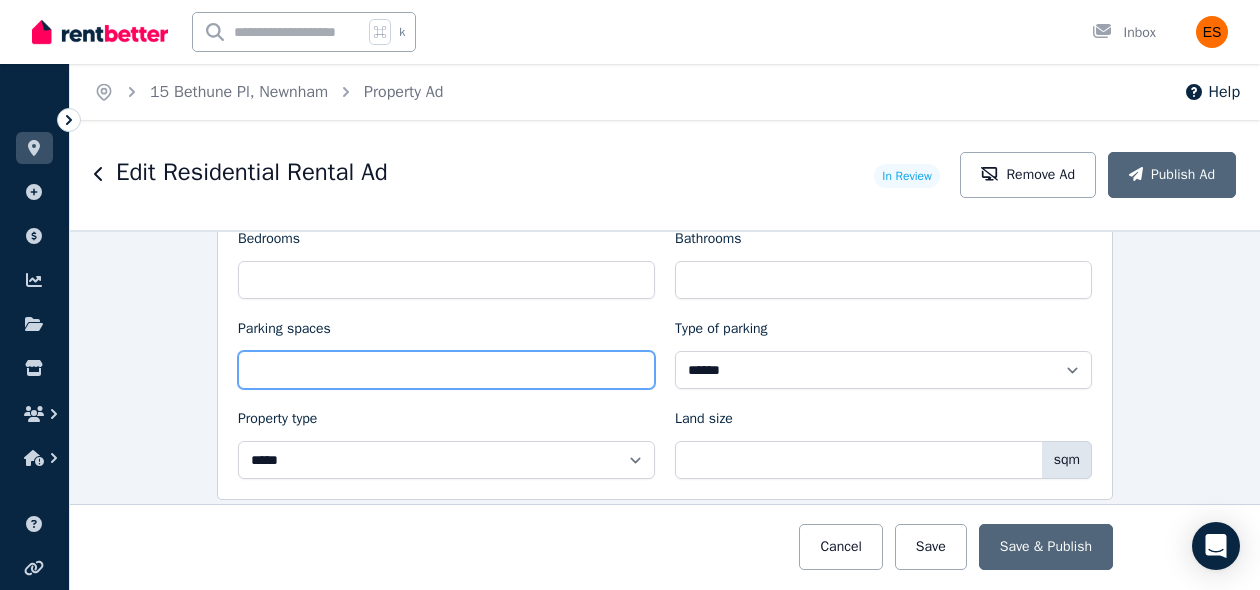 click on "Parking spaces" at bounding box center [446, 370] 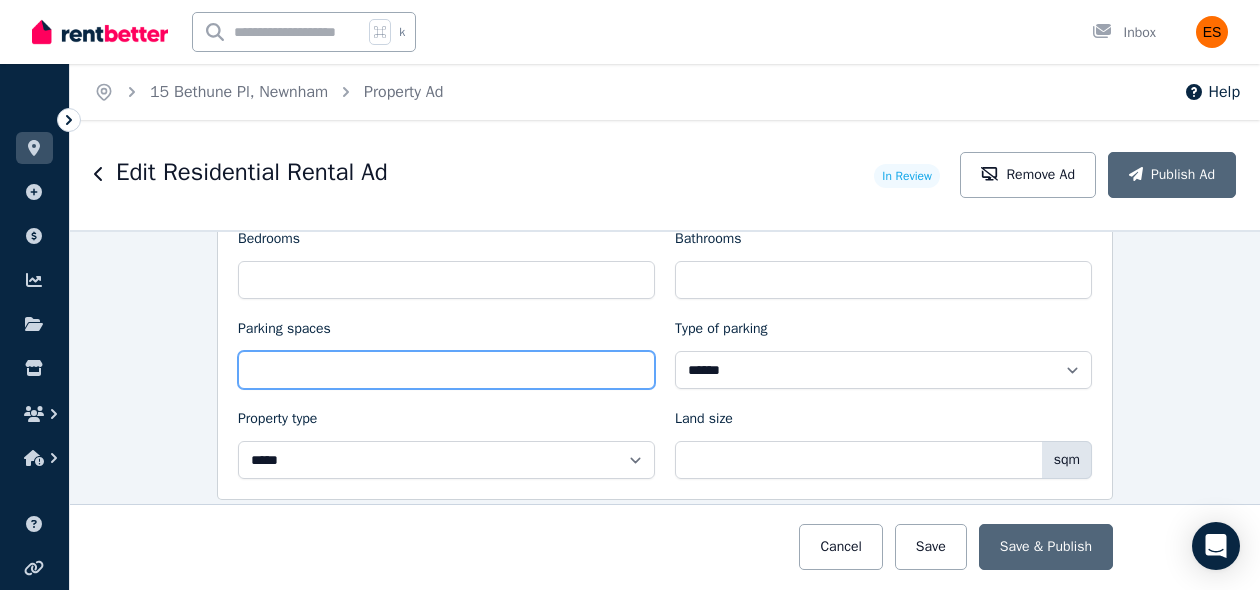 type on "*" 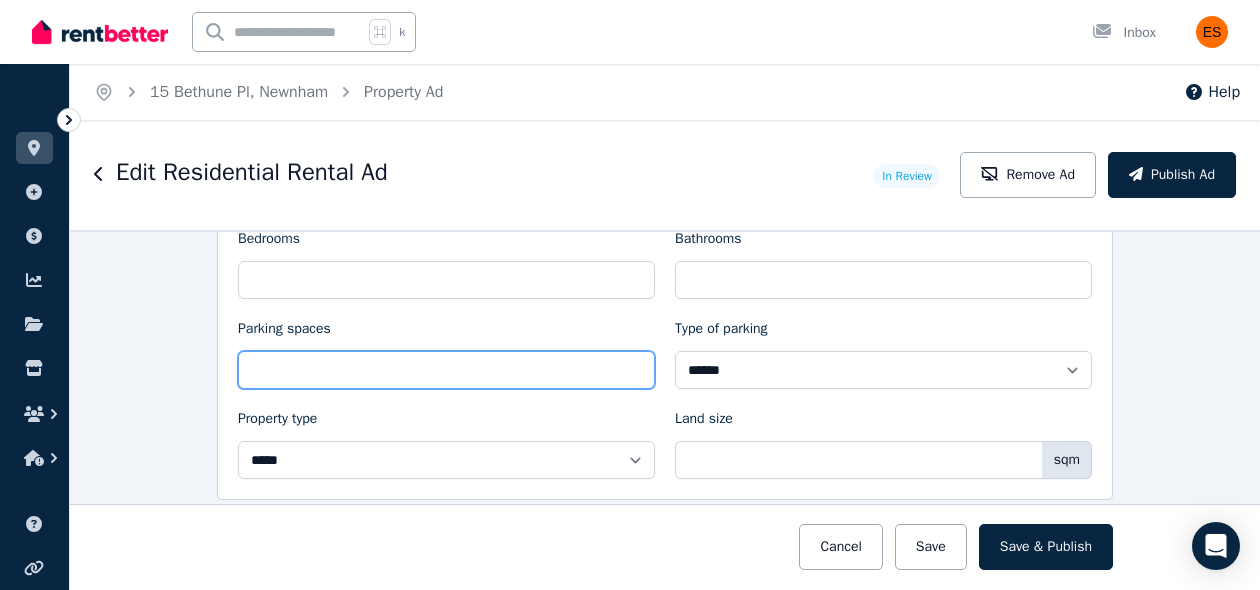 type 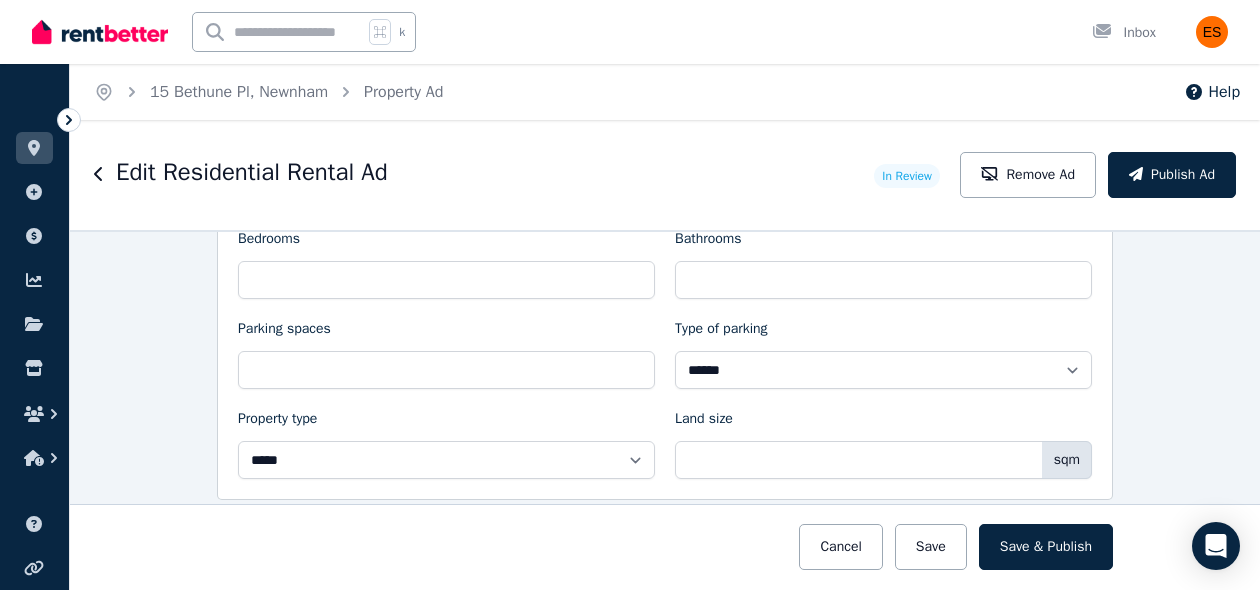click on "Property type" at bounding box center (446, 423) 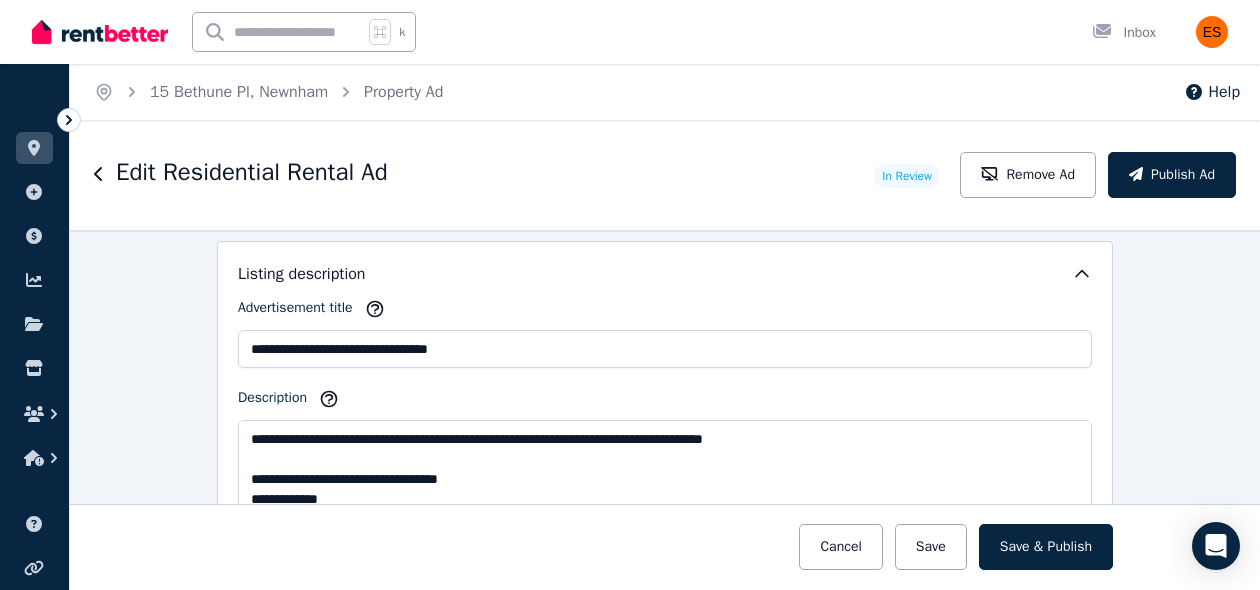 scroll, scrollTop: 1275, scrollLeft: 0, axis: vertical 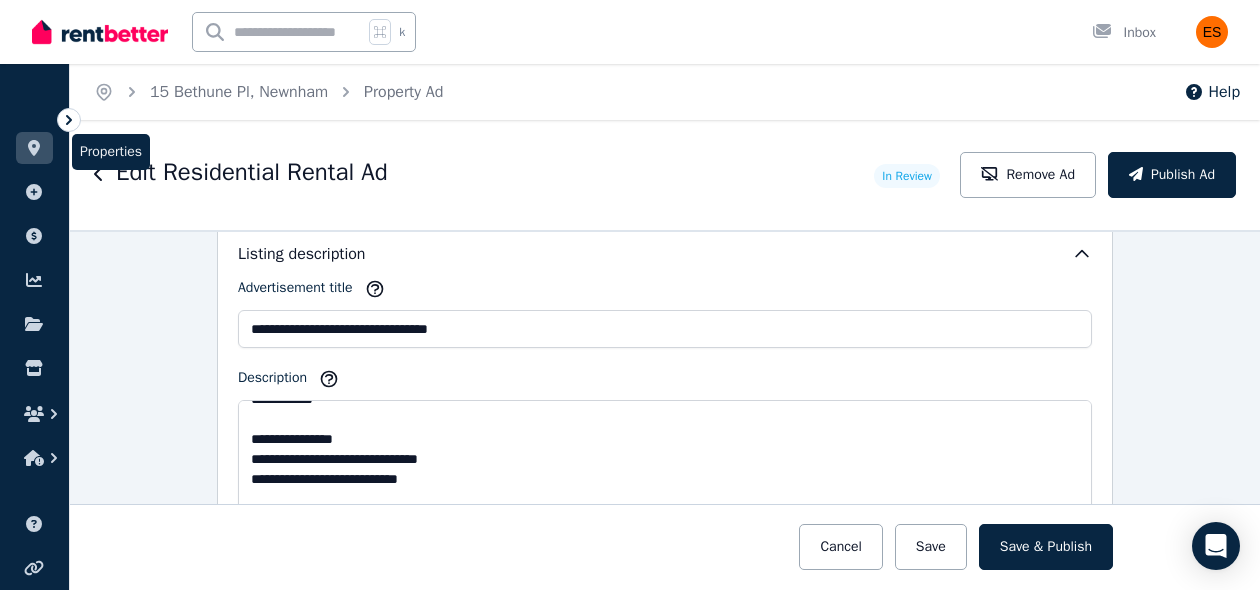 click at bounding box center [34, 148] 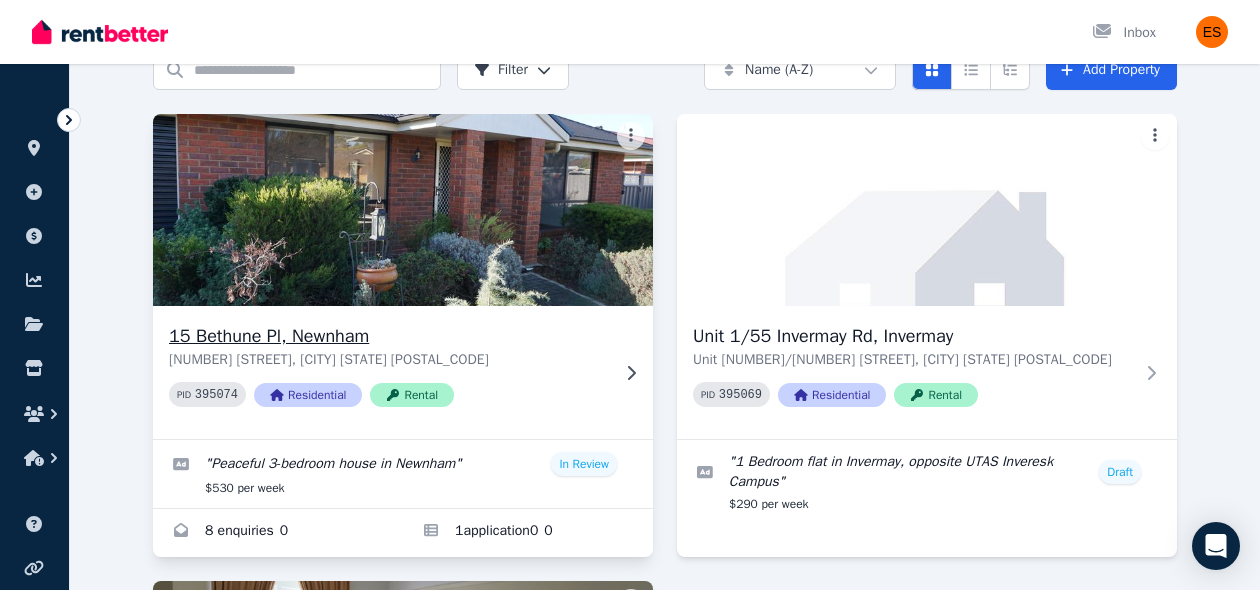 scroll, scrollTop: 101, scrollLeft: 0, axis: vertical 